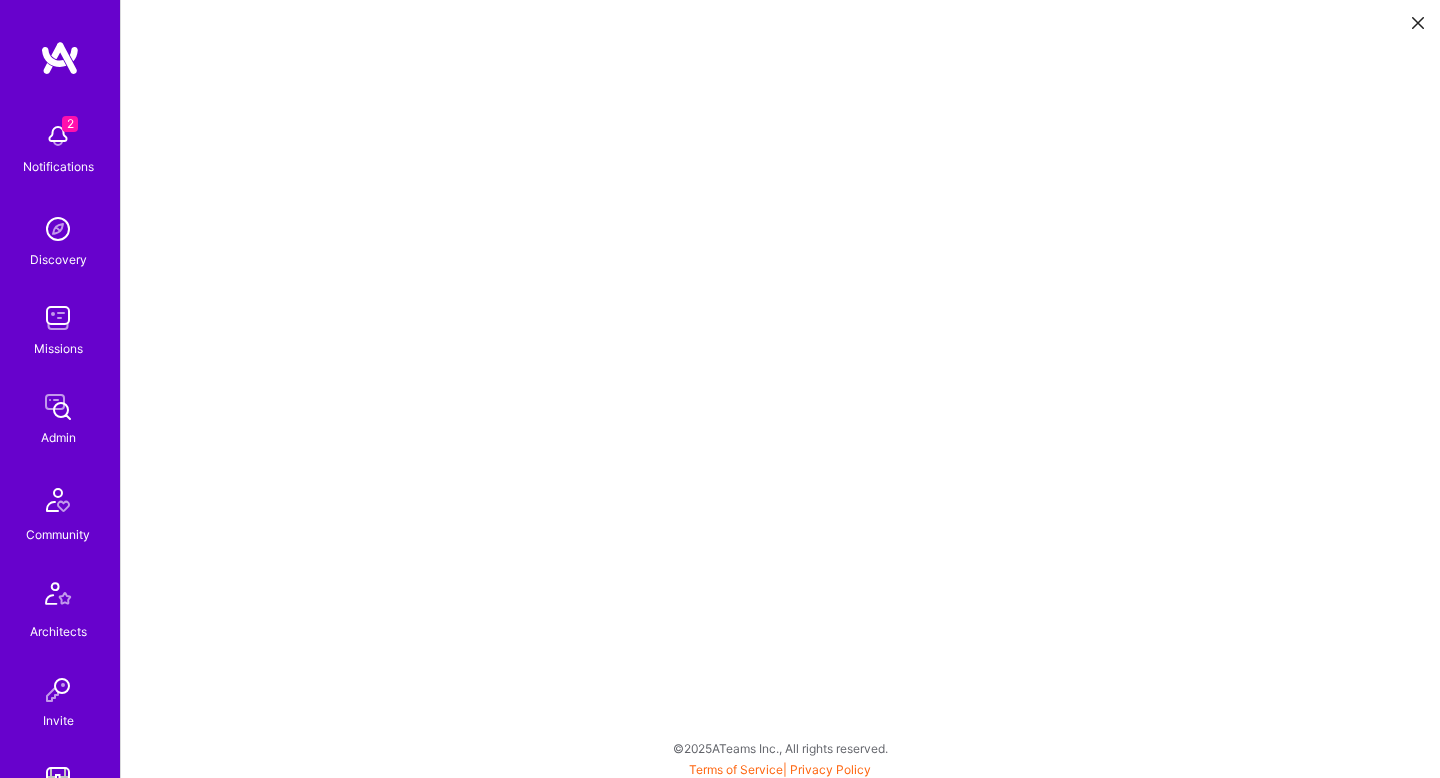scroll, scrollTop: 0, scrollLeft: 0, axis: both 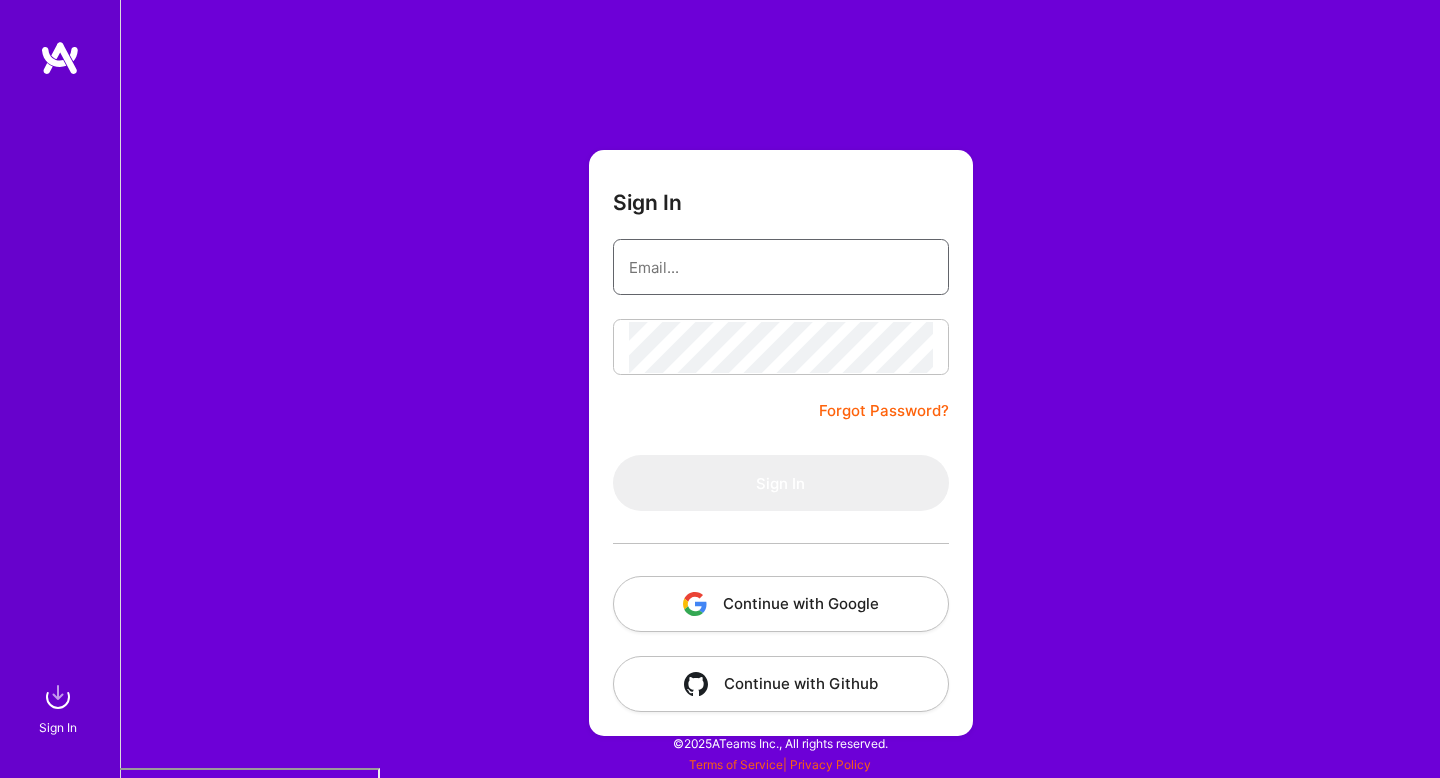 type on "doron@a.team" 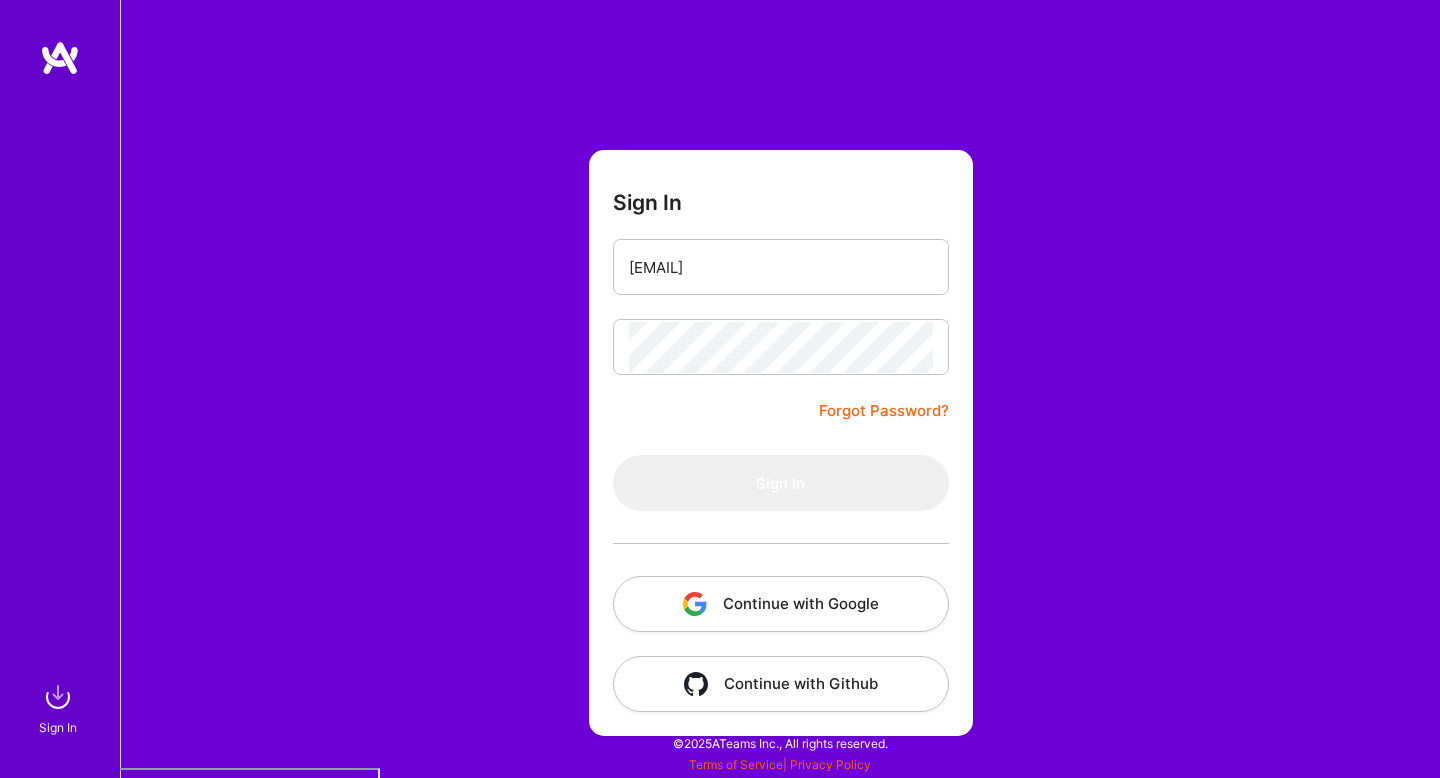 click on "Continue with Google" at bounding box center (781, 604) 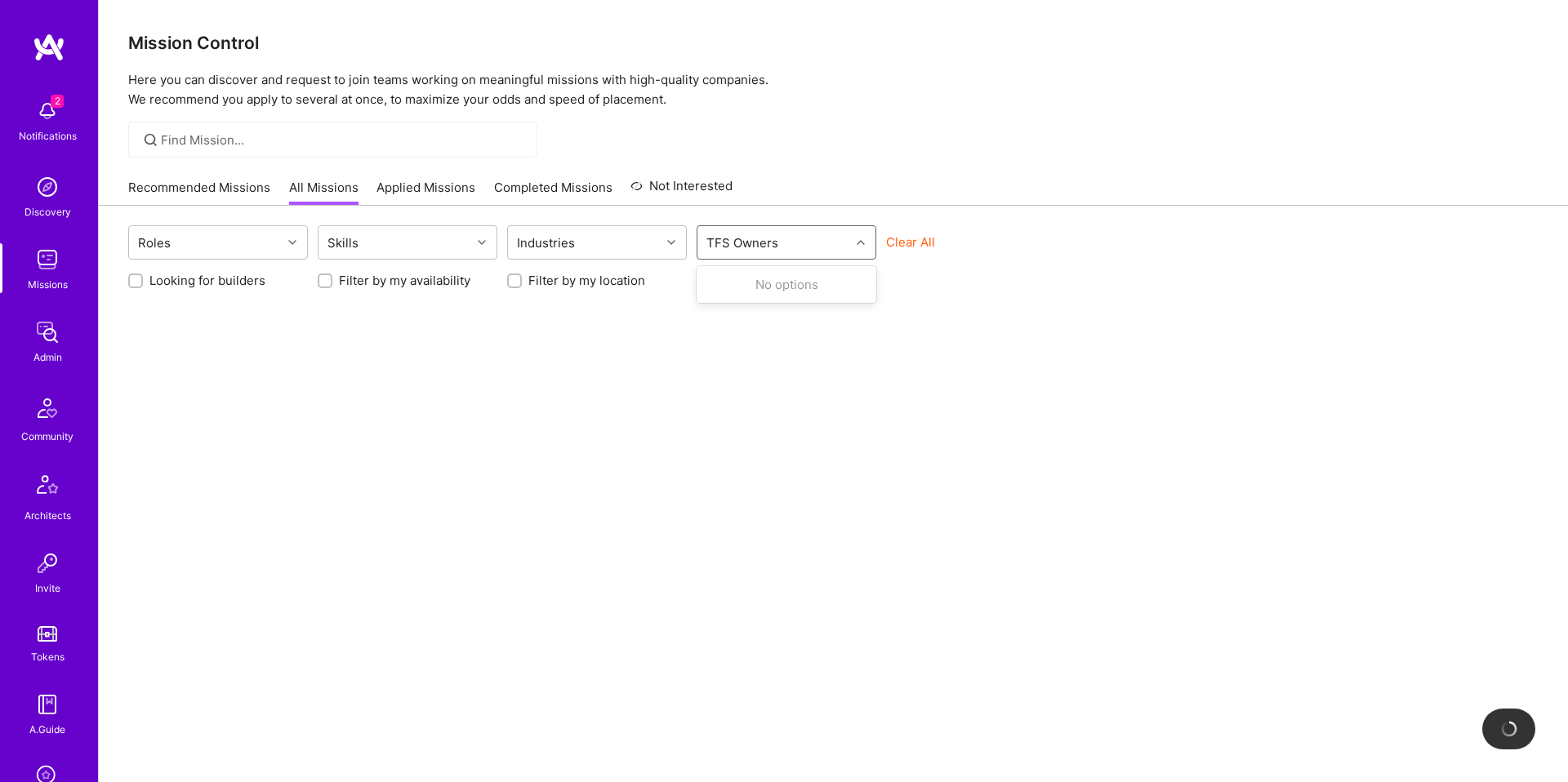 scroll, scrollTop: 0, scrollLeft: 0, axis: both 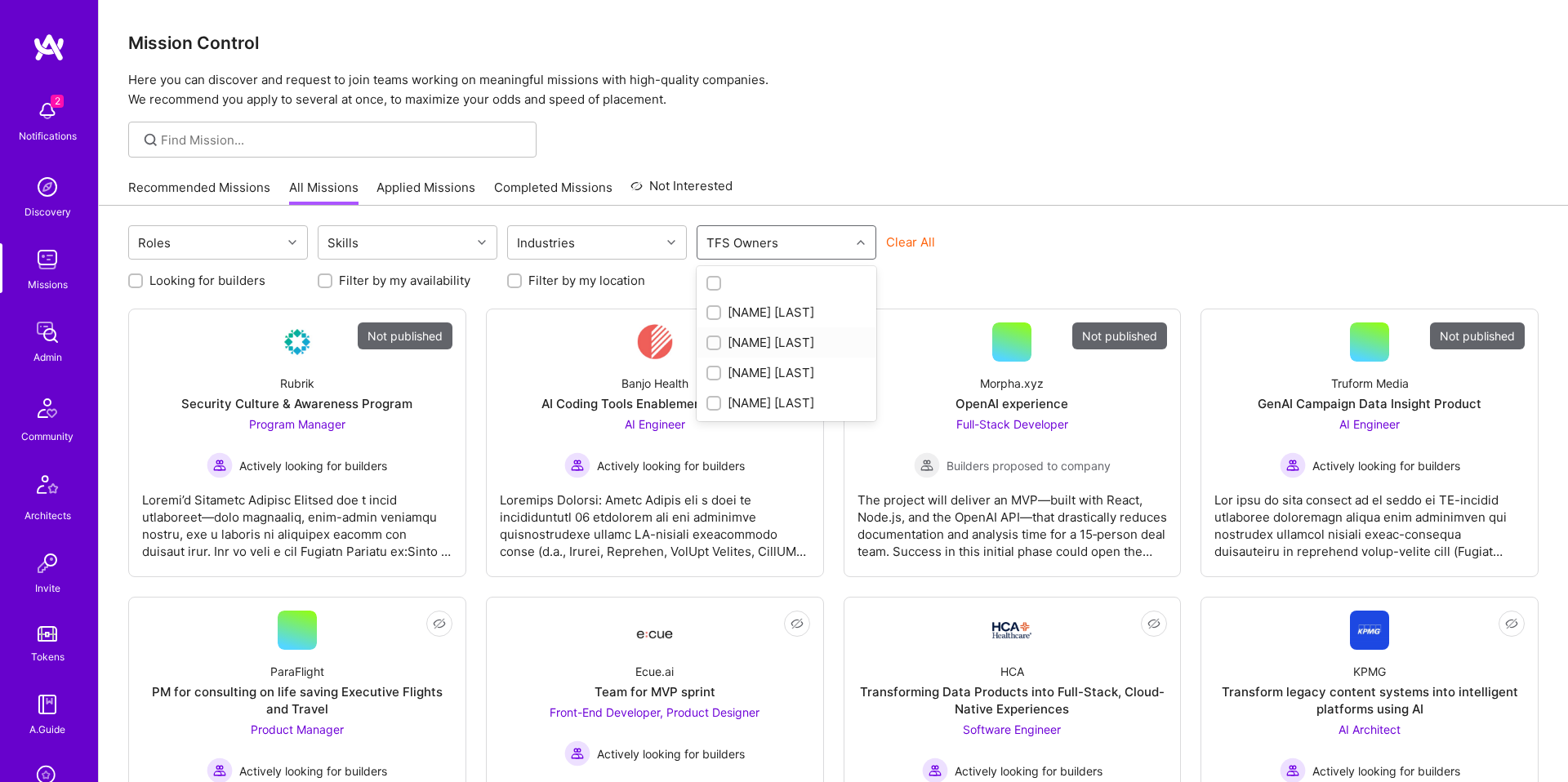 click on "Doron Snapiri" at bounding box center [786, 342] 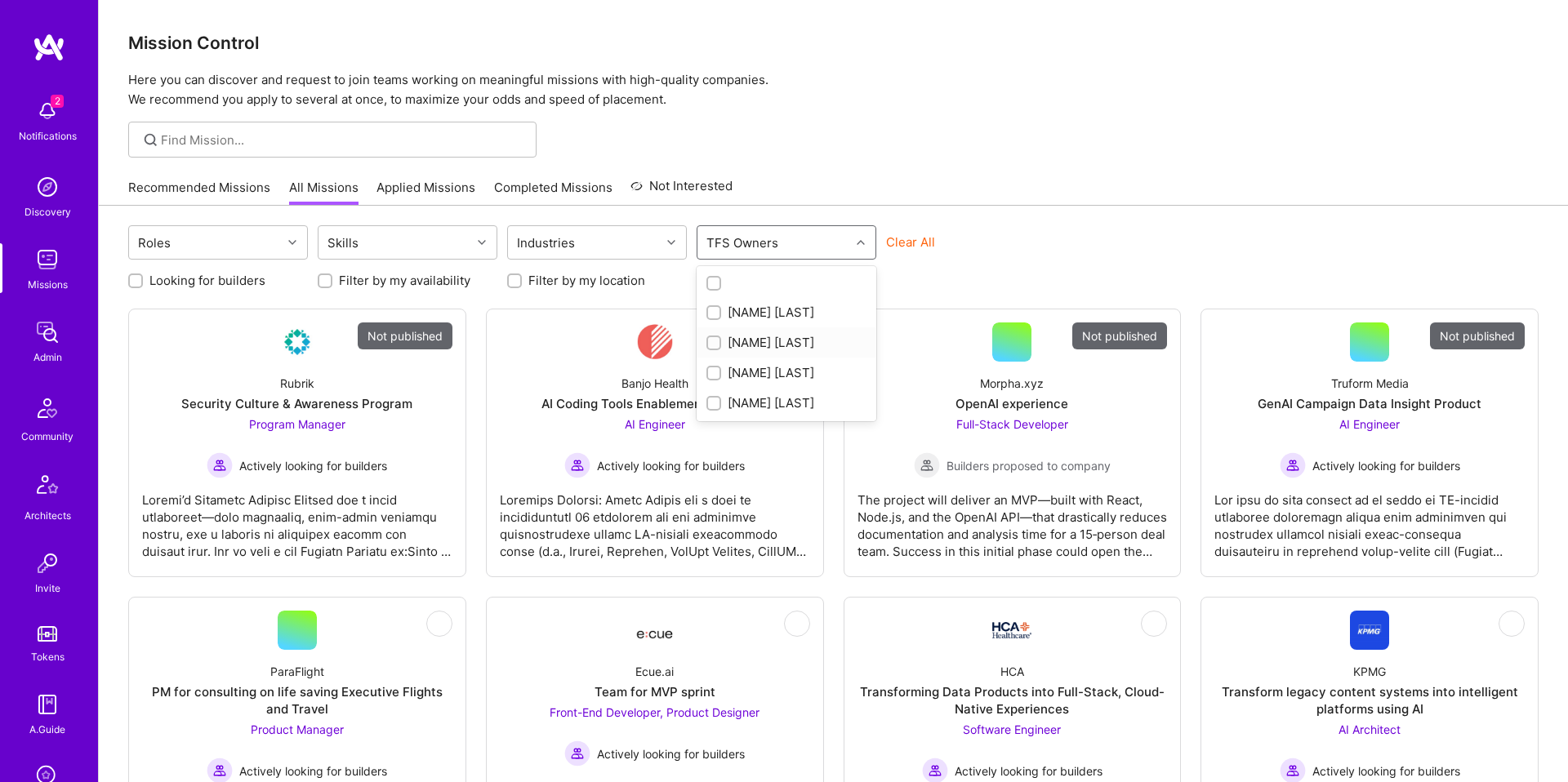 checkbox on "true" 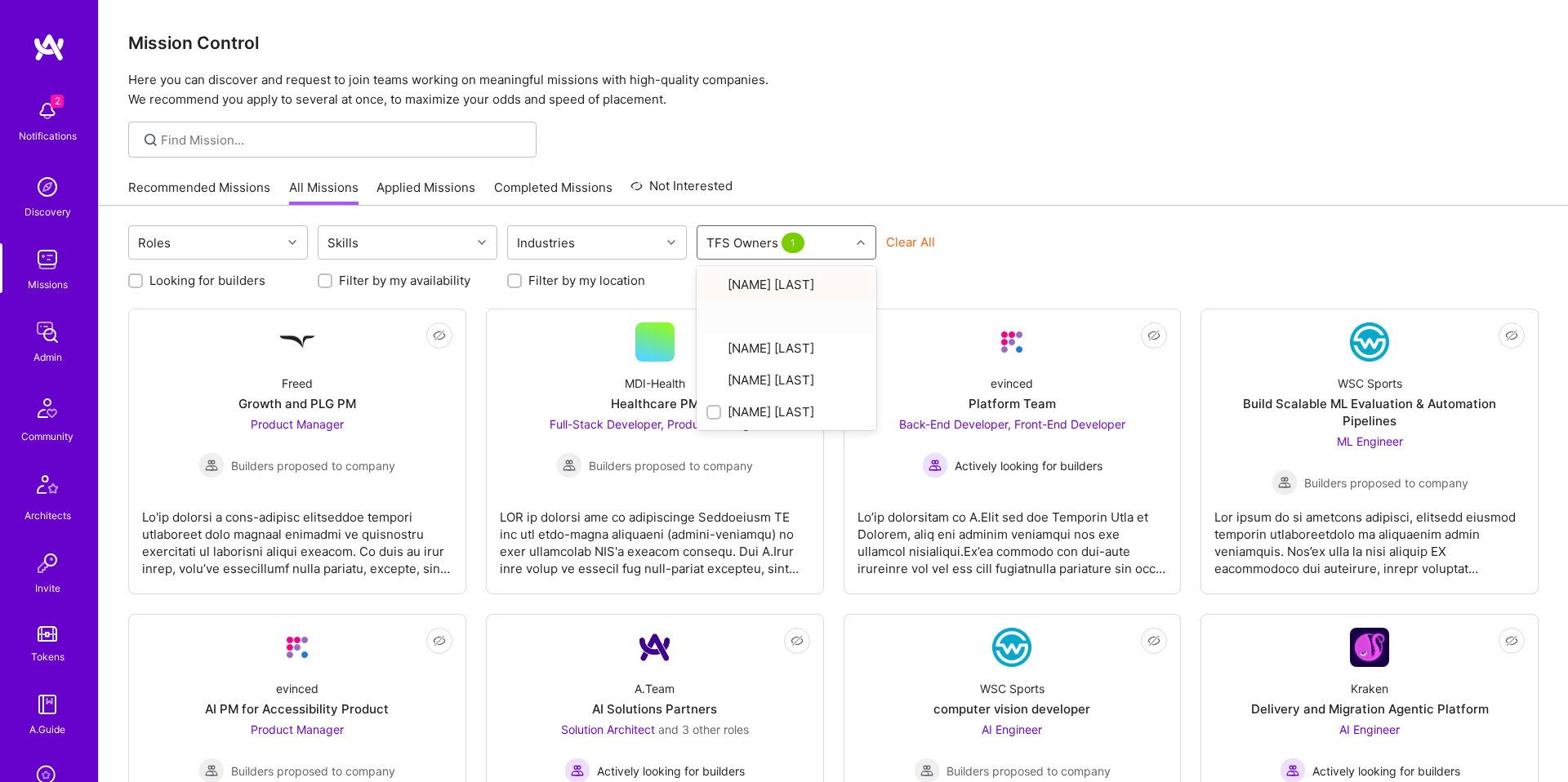 click at bounding box center [833, 140] 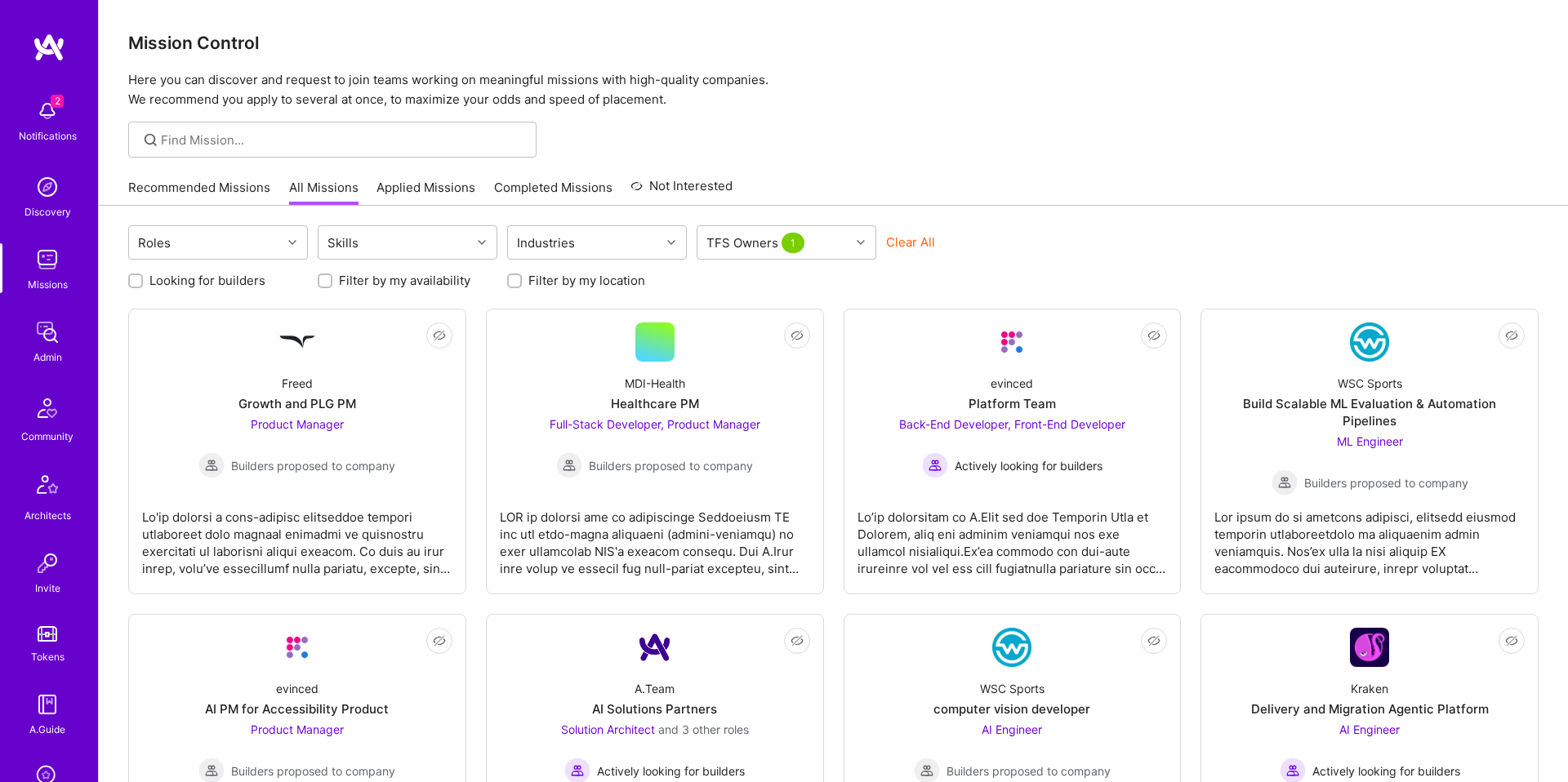 click on "Looking for builders" at bounding box center [207, 280] 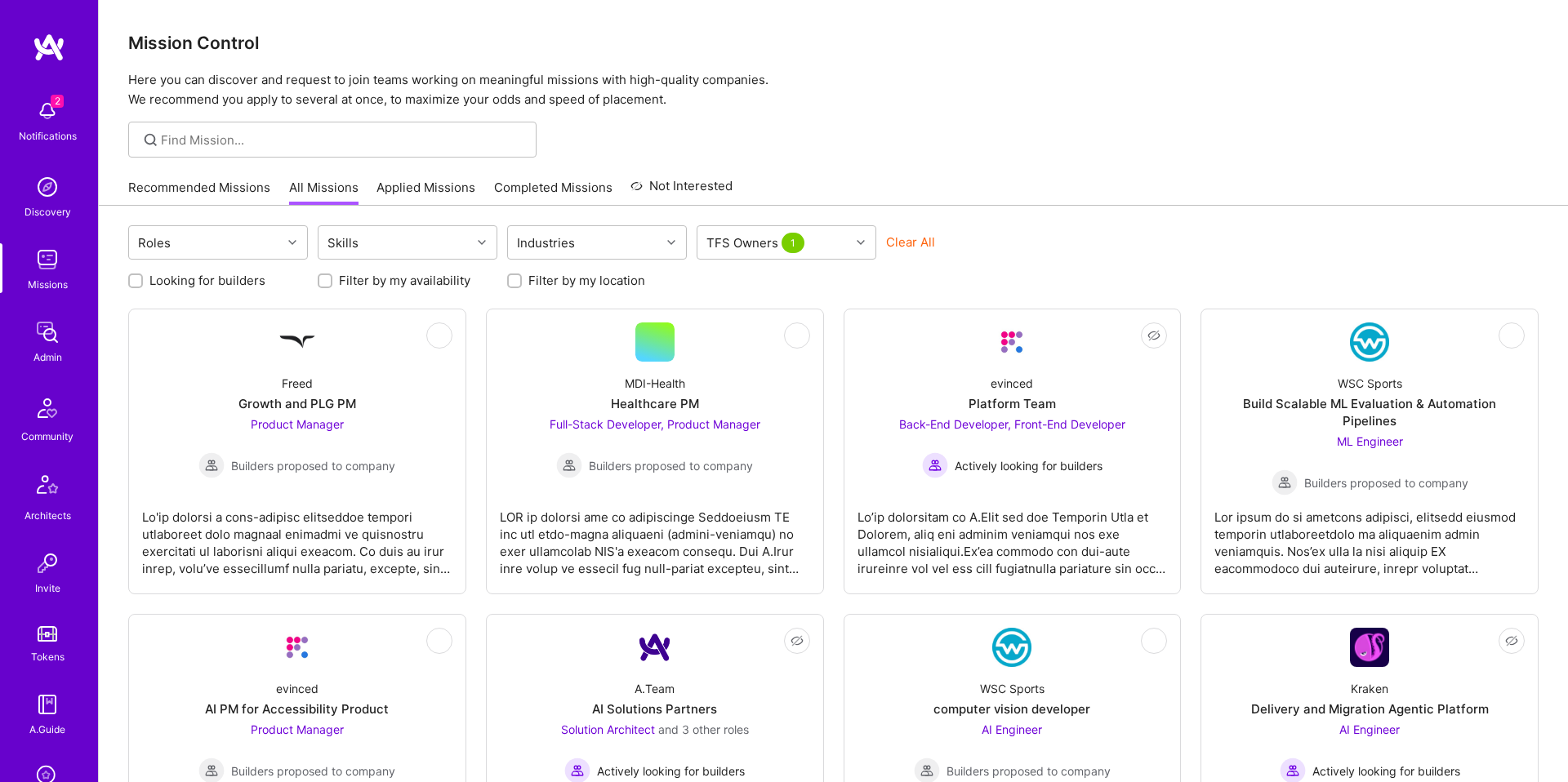 checkbox on "true" 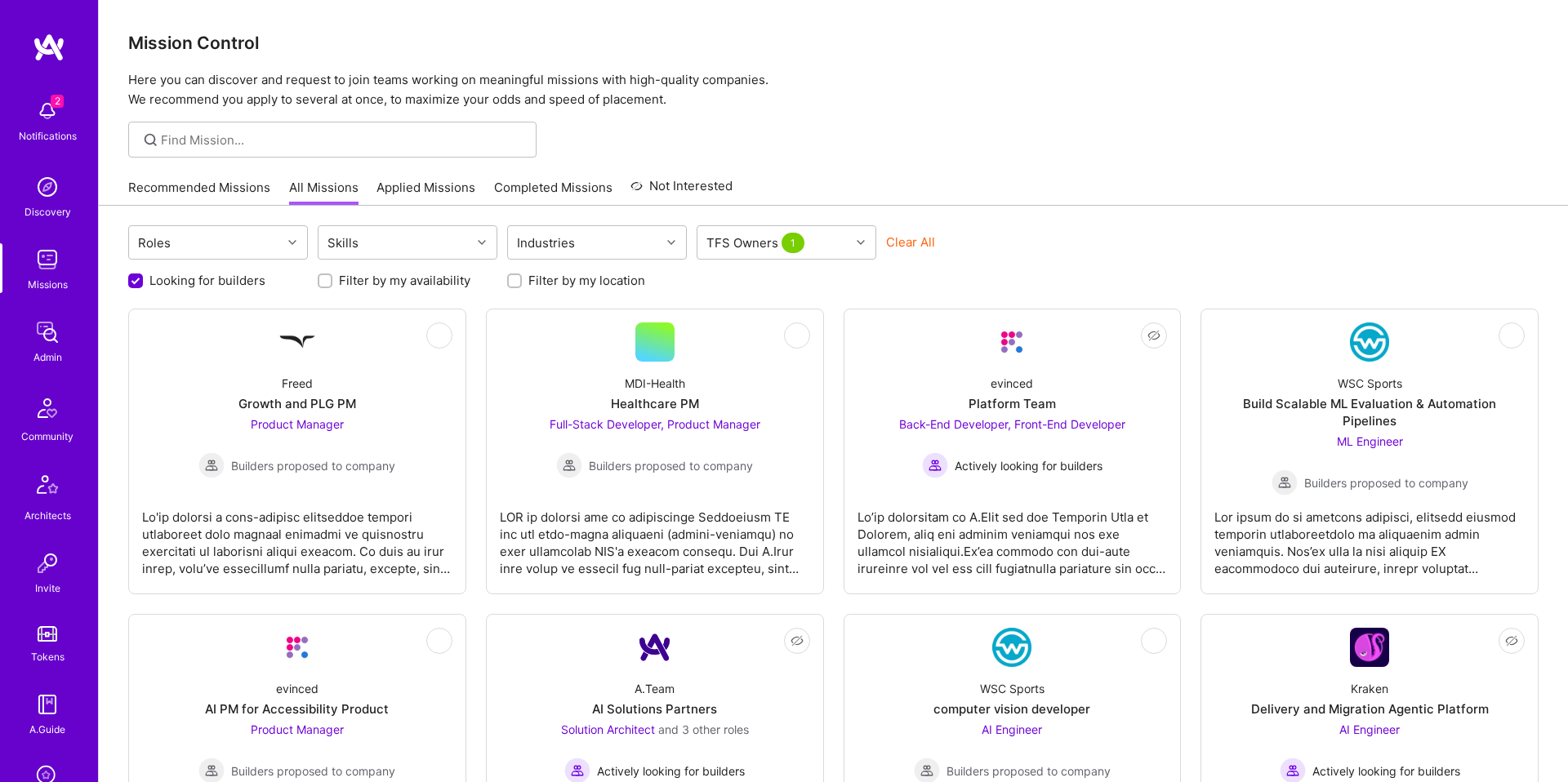 scroll, scrollTop: 0, scrollLeft: 0, axis: both 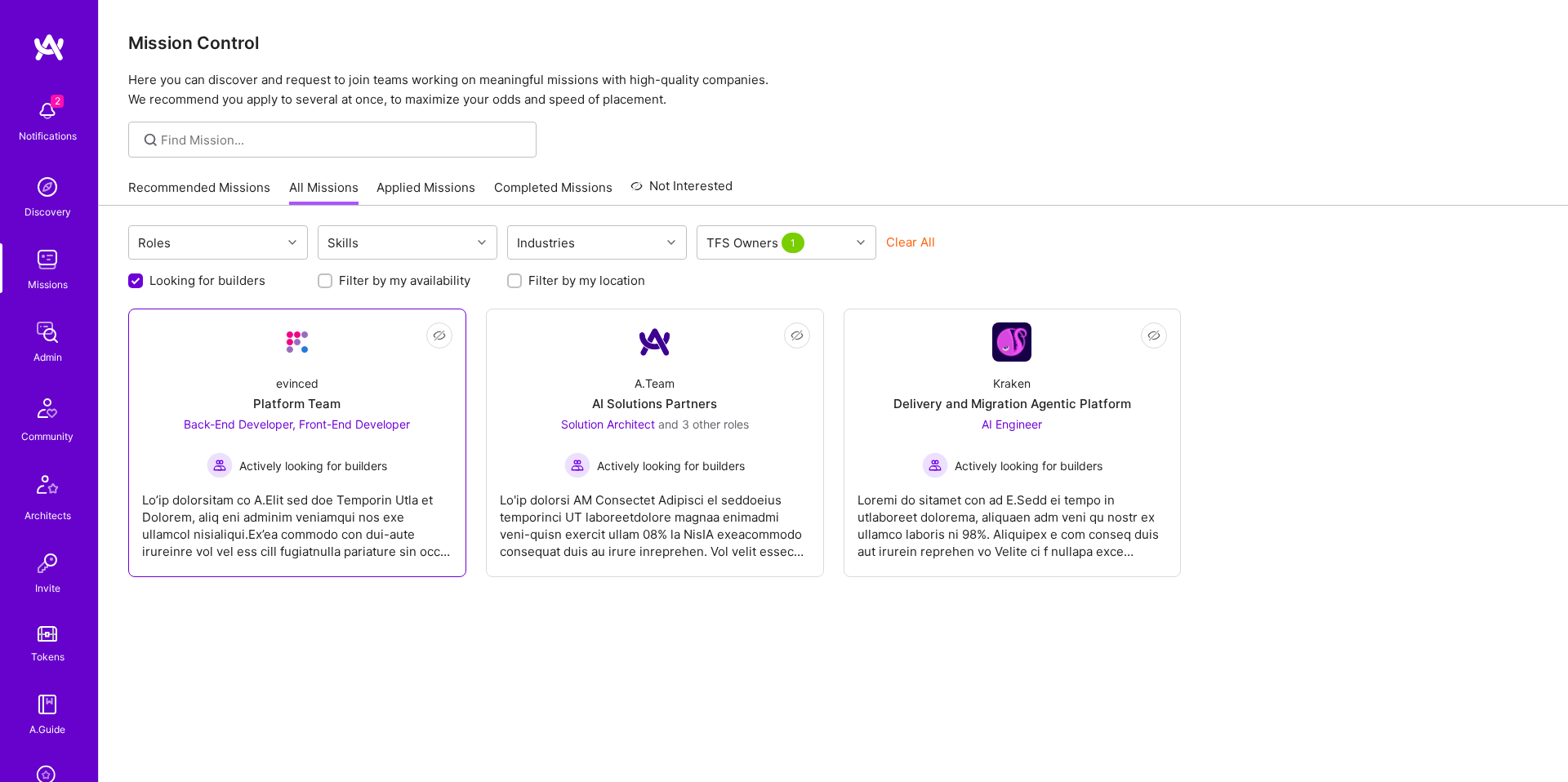 click on "evinced Platform Team Back-End Developer, Front-End Developer   Actively looking for builders" at bounding box center [297, 420] 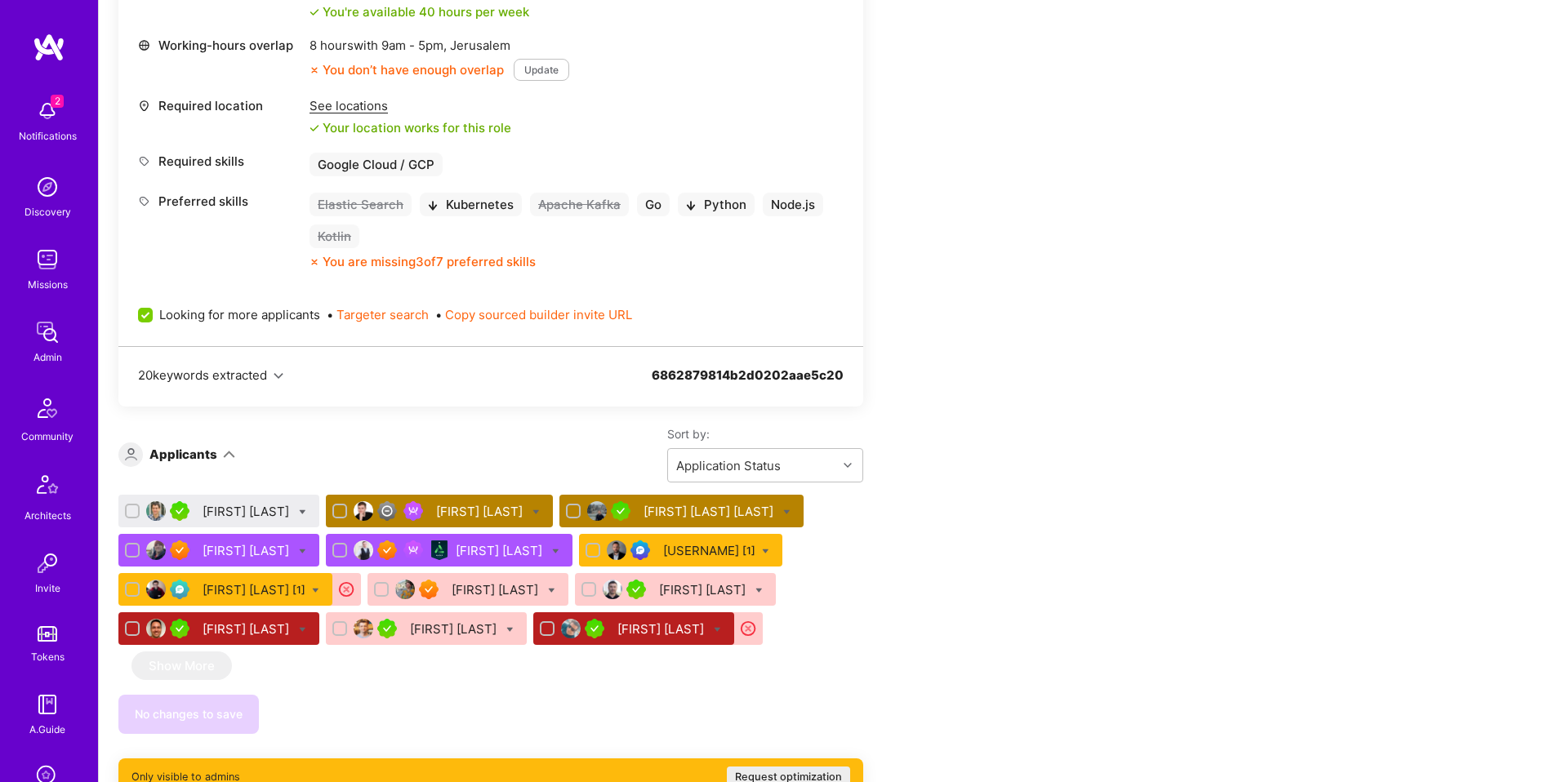 scroll, scrollTop: 806, scrollLeft: 0, axis: vertical 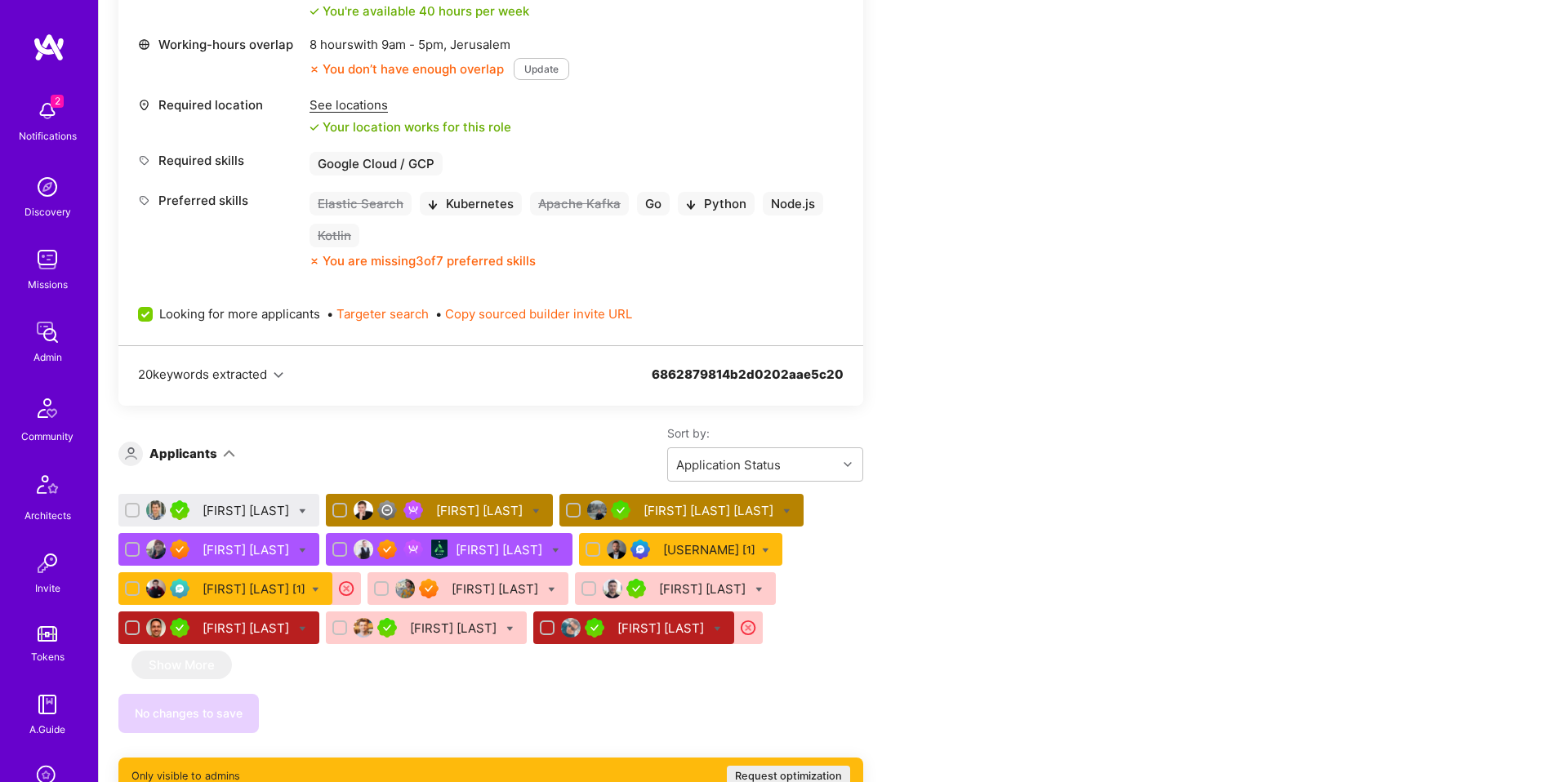 click on "[FIRST] [LAST]" at bounding box center (247, 510) 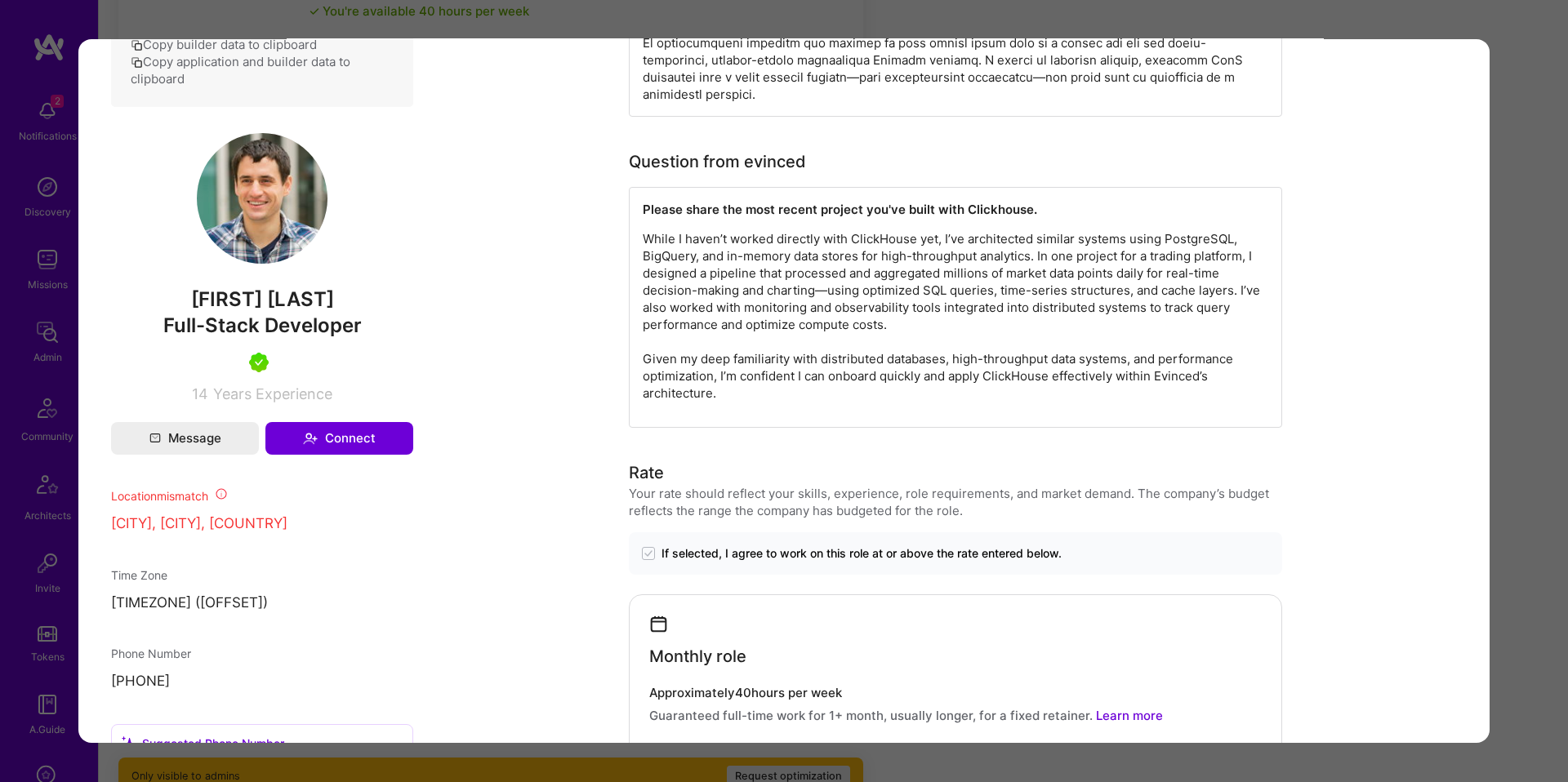 scroll, scrollTop: 1002, scrollLeft: 0, axis: vertical 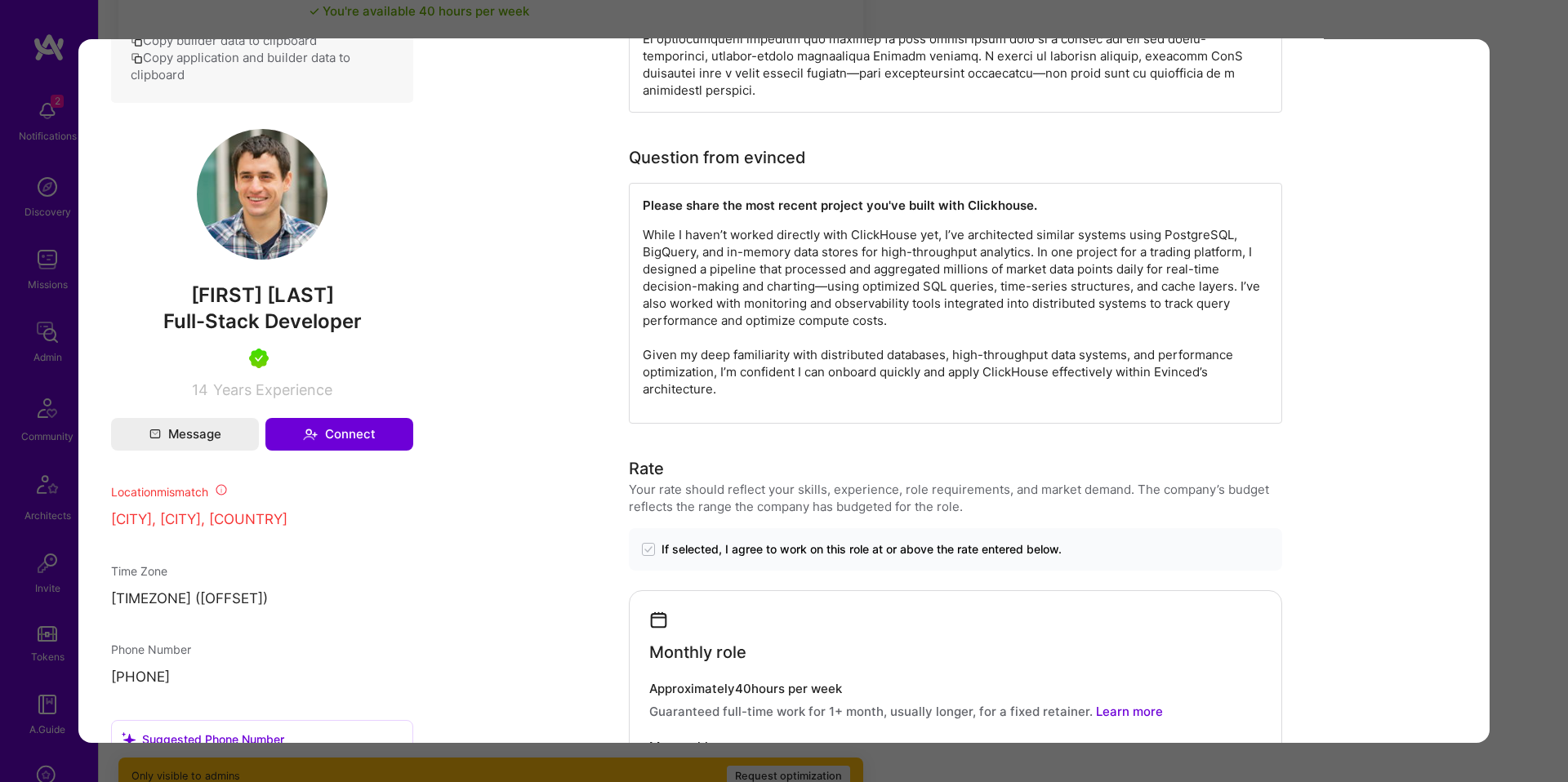 click on "Application  1  of  12 Builder Missing Requirements Required Location See locations Location doesn’t match IP Evaluation scores Expertise level Very good Interpersonal skills Excellent English proficiency Native or functionally native English pronunciation Good Builder flags Currently proposed Admin data Details User ID:   685ea0b45ca46626053e02d9 Admin:   No User type  Regular user or Company user  :   Regular user Email:  ivanrdgc@gmail.com  Copy Email Blocked from email notifications:   No LinkedIn:  https://linkedin.com/in/ivan-radigales-creus Github:  https://github.com/ivanrdgc Profile URL:  https://client.a.team/builders/685ea0b45ca46626053e02d9  Copy profile URL User status:  Active Onboarding Type:  normal Onboarding Stage:  Complete - Accepted Evaluation feedback:  Feedback form   ( Jul 4, 2025, 9:18 PM ) Submitted at:  Aug 5, 2025, 12:57 PM Status 0 Re-assign application to another role Update  Copy builder data to clipboard  Copy application and builder data to clipboard Ivan Radigales Creus 14" at bounding box center [784, 391] 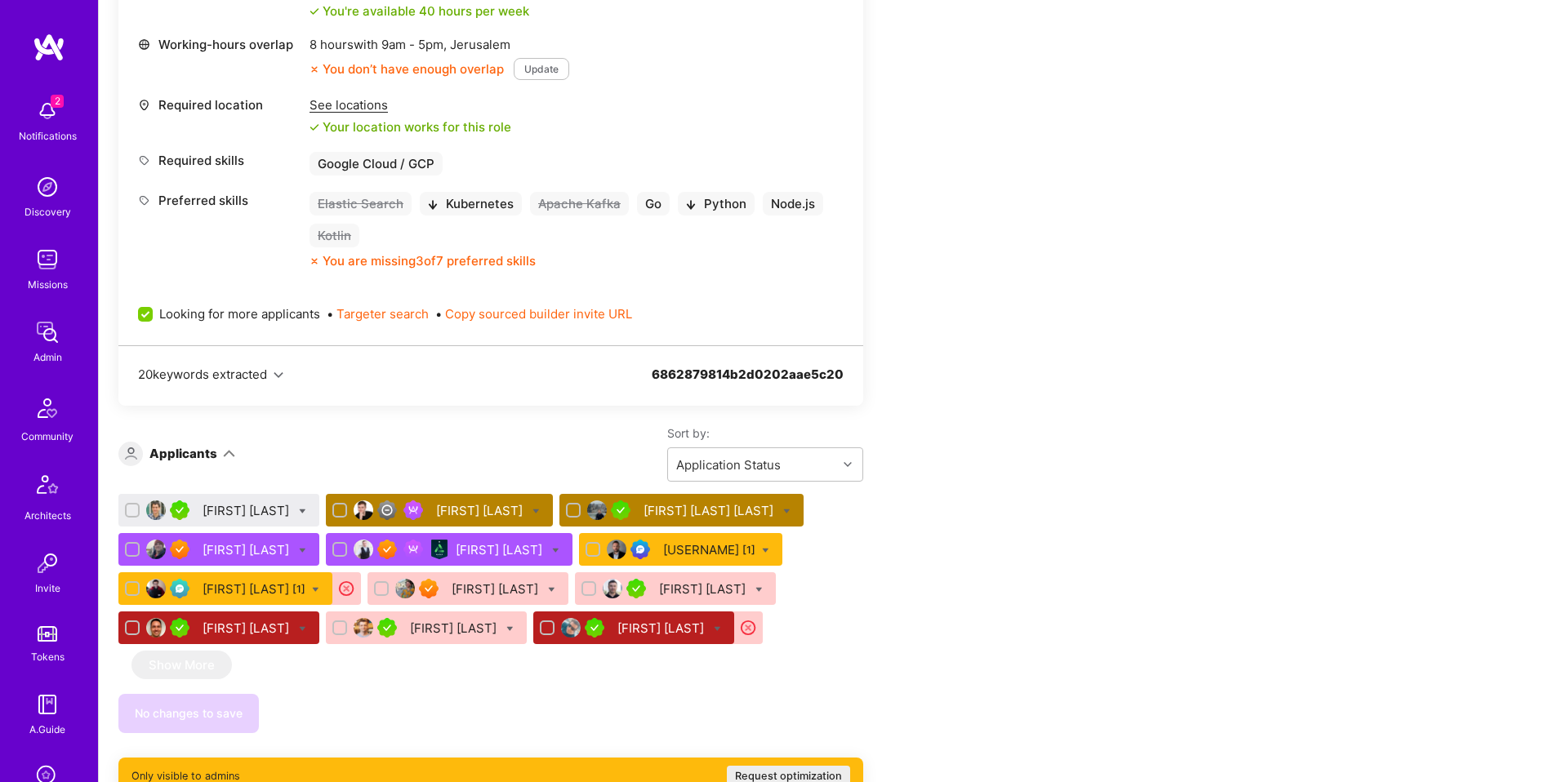 click at bounding box center [302, 511] 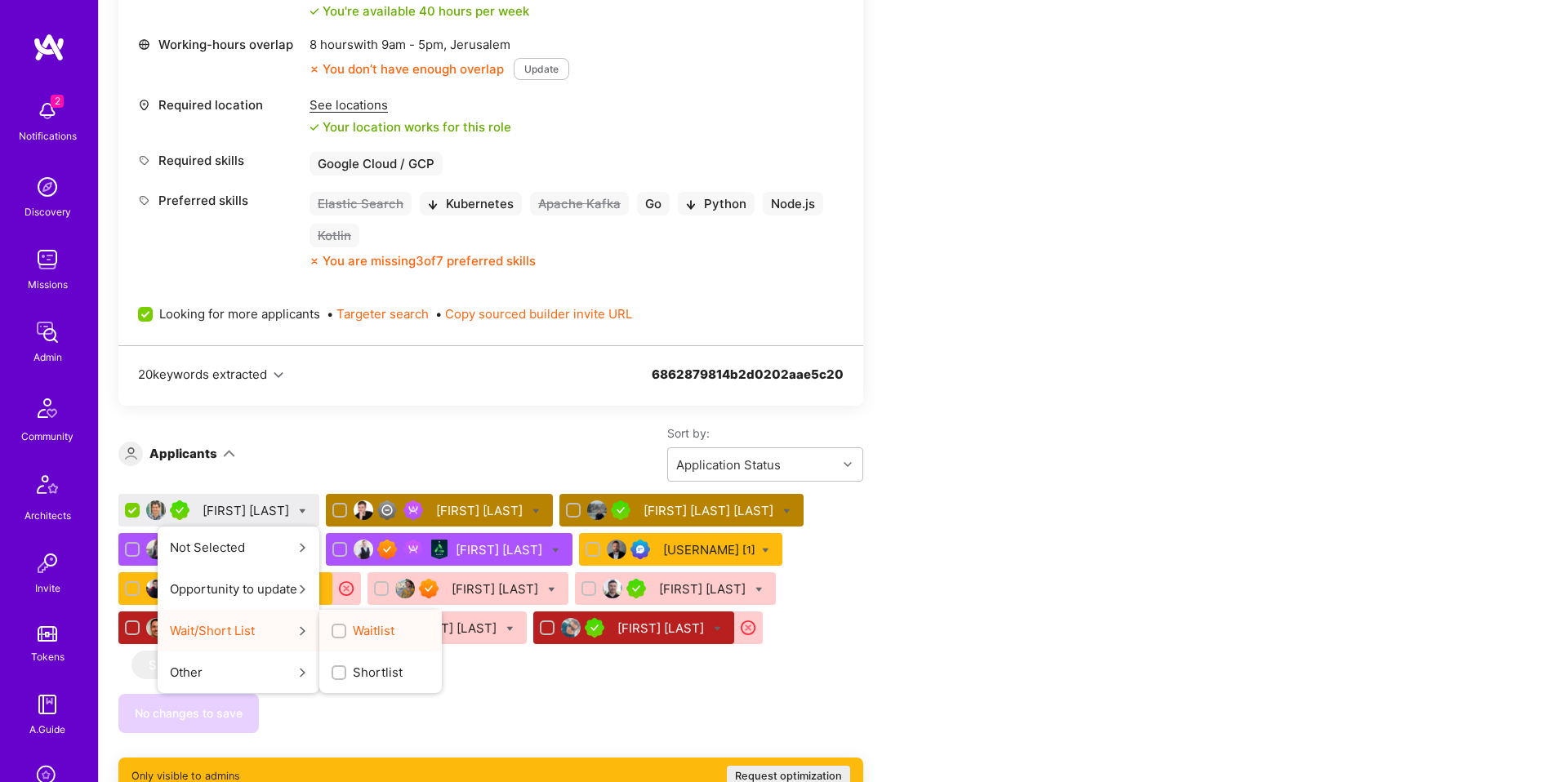 click at bounding box center (339, 631) 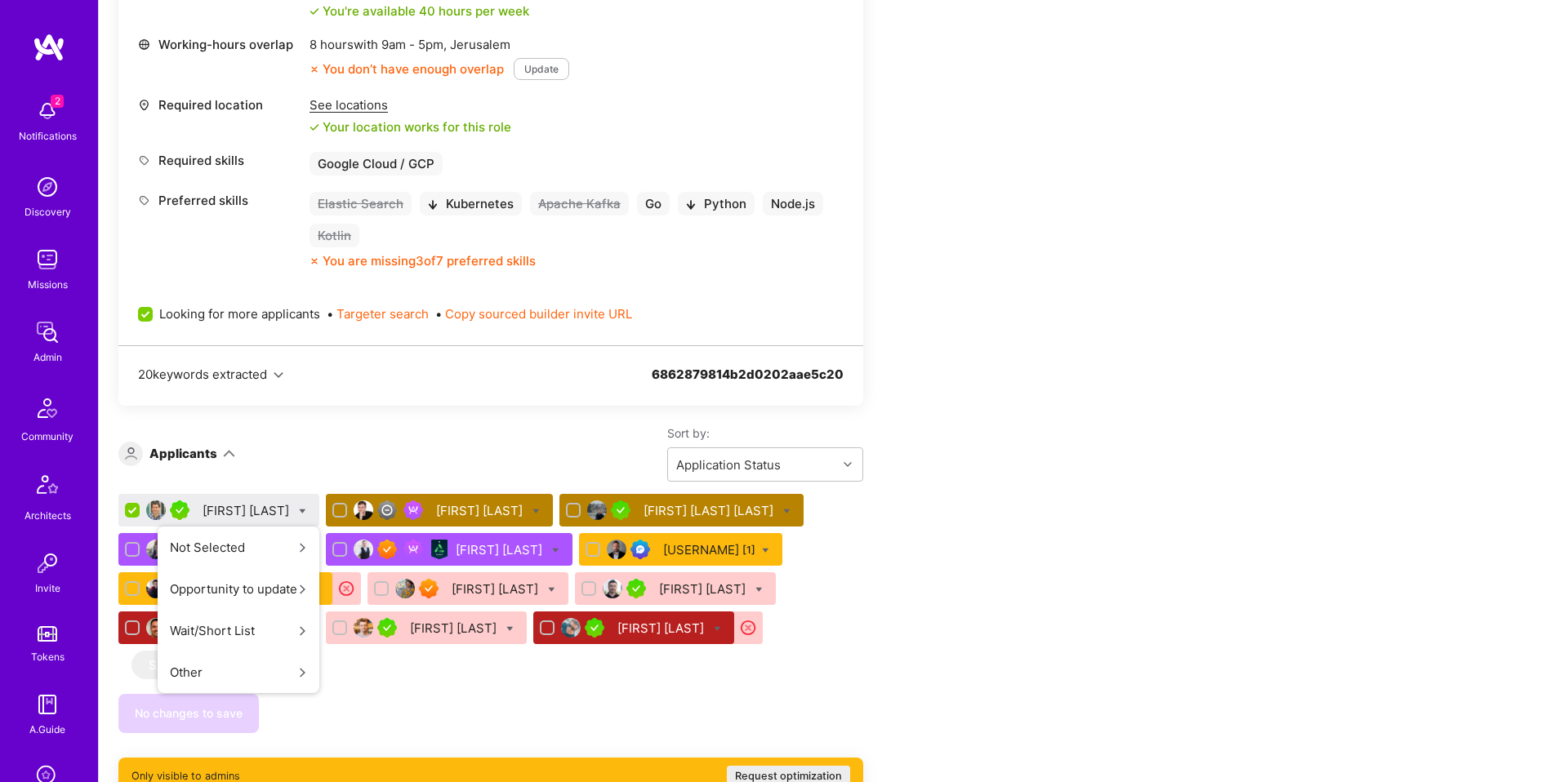 scroll, scrollTop: 0, scrollLeft: 0, axis: both 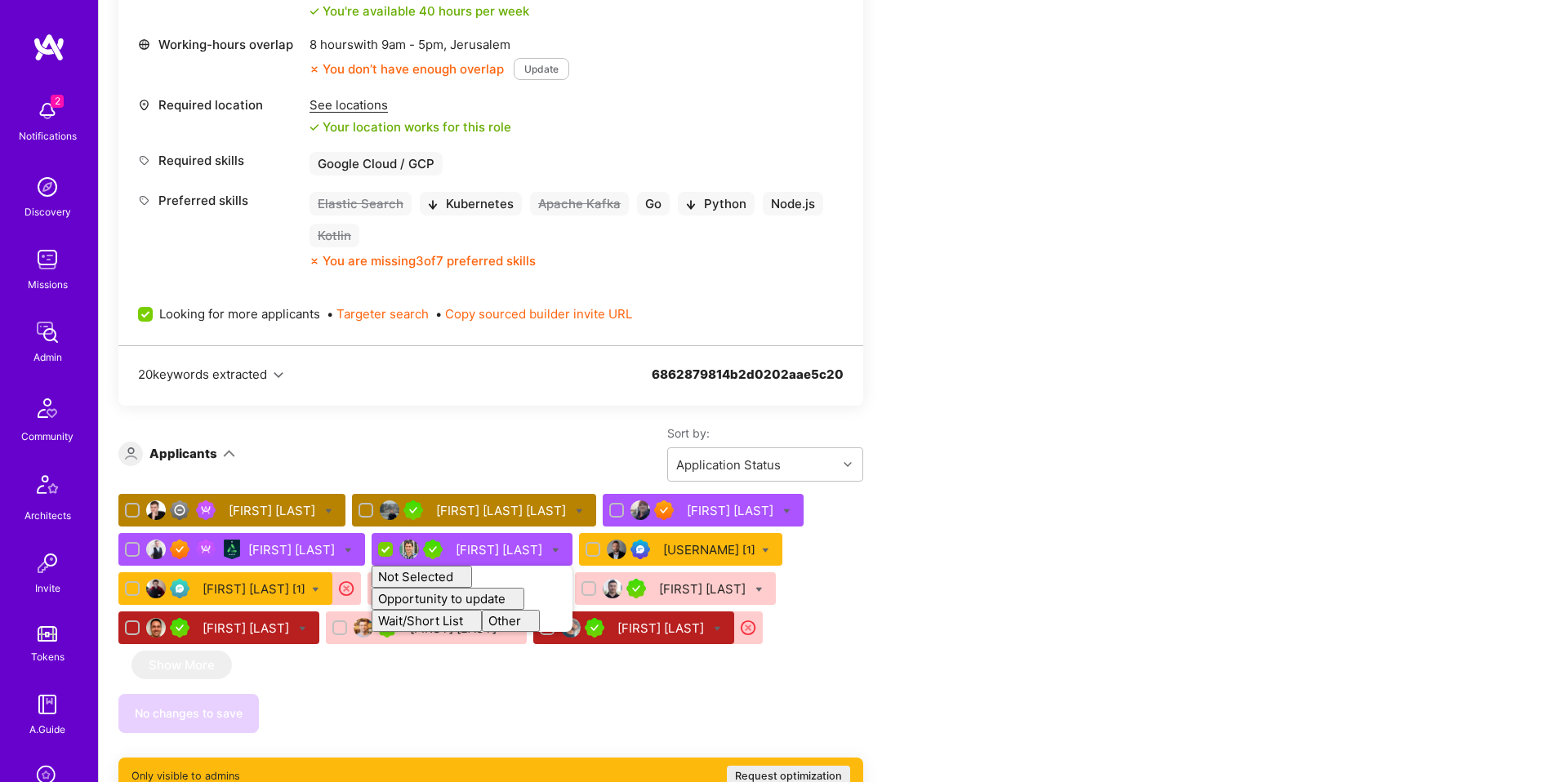 checkbox on "false" 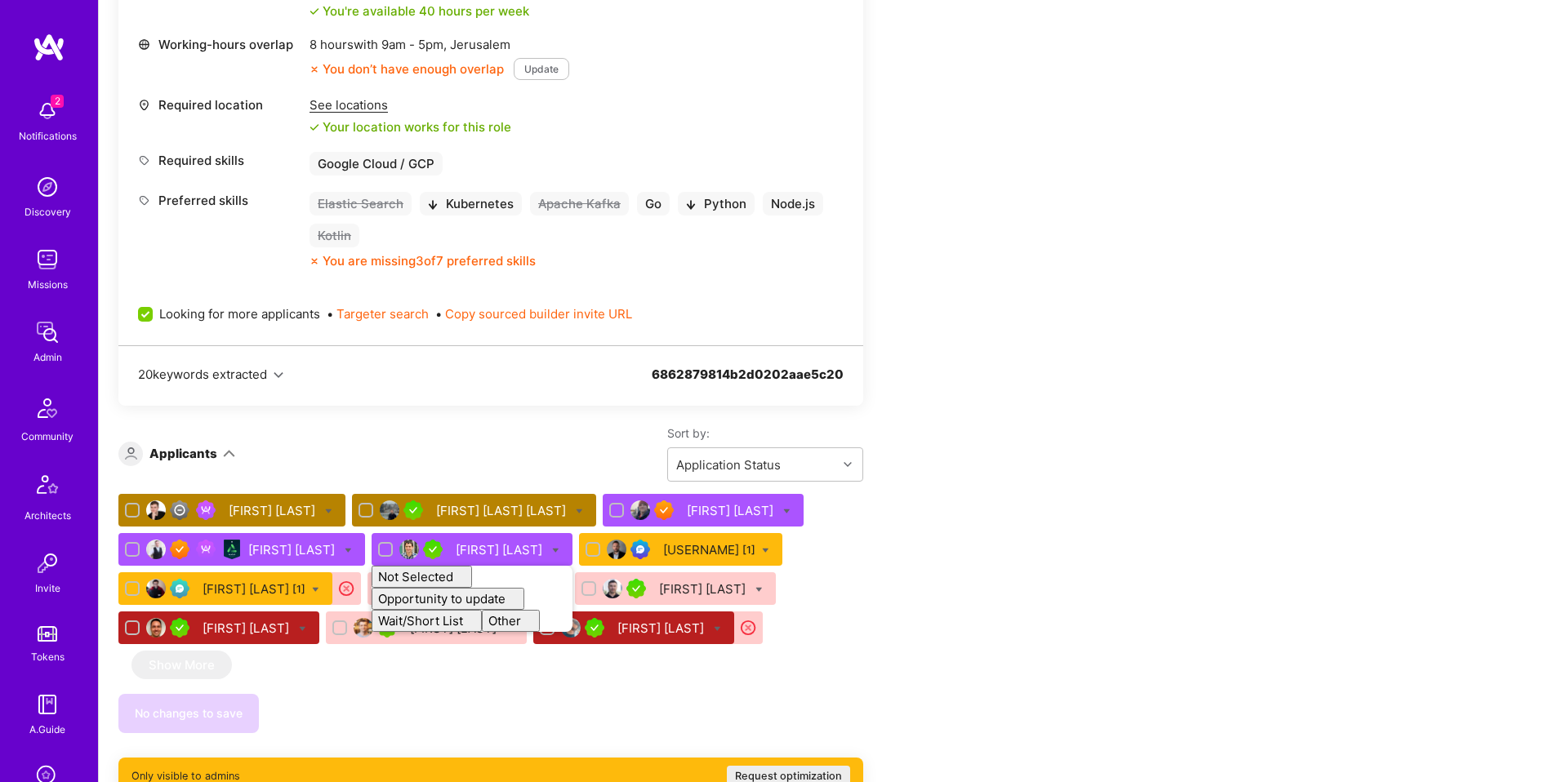 click on "Lars Artmann marian paul sichitiu Ilja Hamalainen Sean OBrien Ivan Radigales Creus Not Selected Not selected Skills mismatch Location mismatch Availability mismatch Experience mismatch Working hours mismatch Rate mismatch After proposal - not selected After interview - not selected Opportunity to update Missing information Rate not ideal Working hours not ideal Wait/Short List Waitlist Shortlist Other Unavailable Exclusive Interviewing (Manual) Proposed - Shared Kejvi Doko [1] Andrew Khodzhakhanov [1] Ori Avraham Antonio Hernández Aron Tanos Igor Khromov Paul Shpilsher" at bounding box center (491, 572) 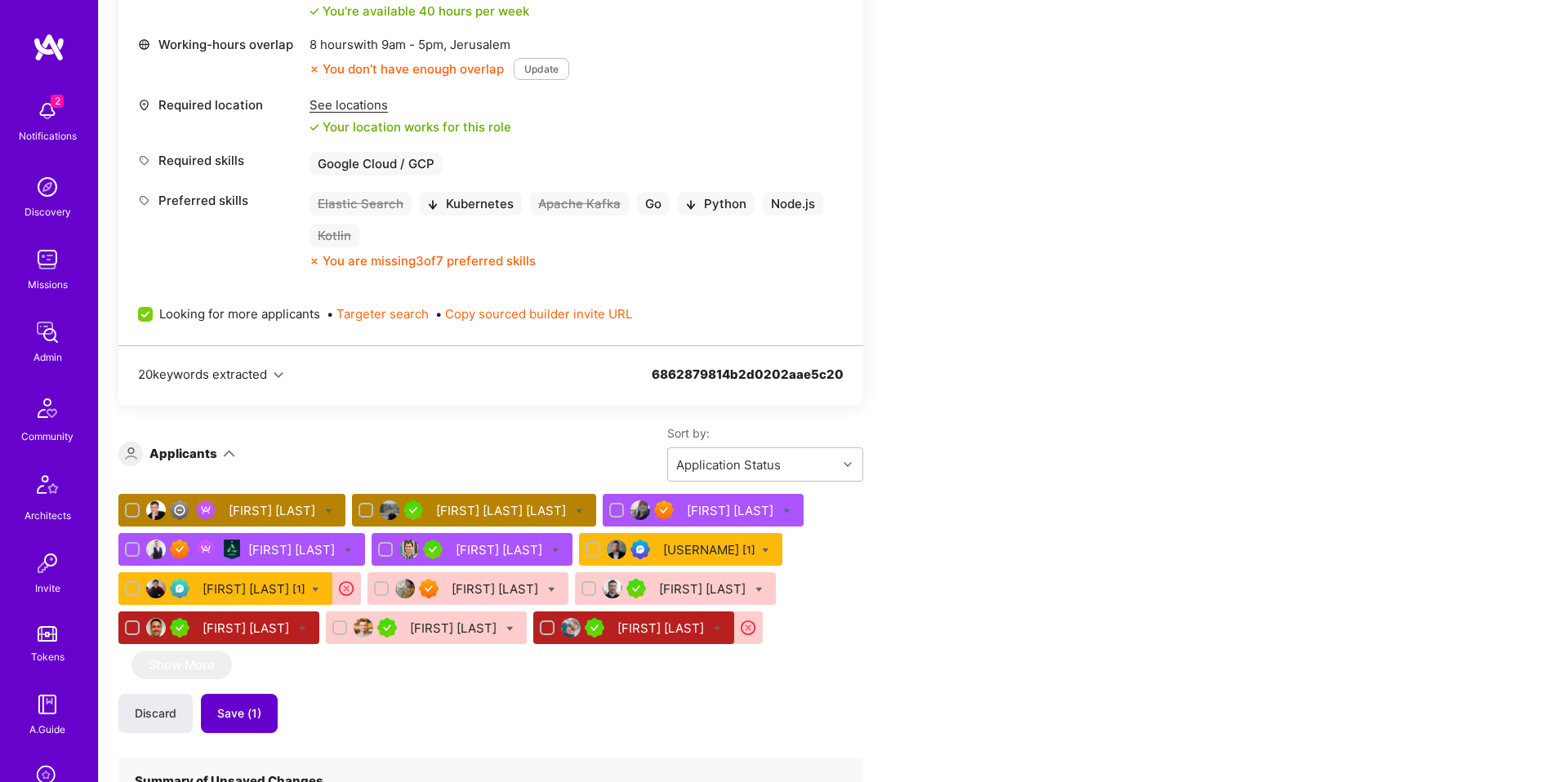 click on "Save (1)" at bounding box center [239, 713] 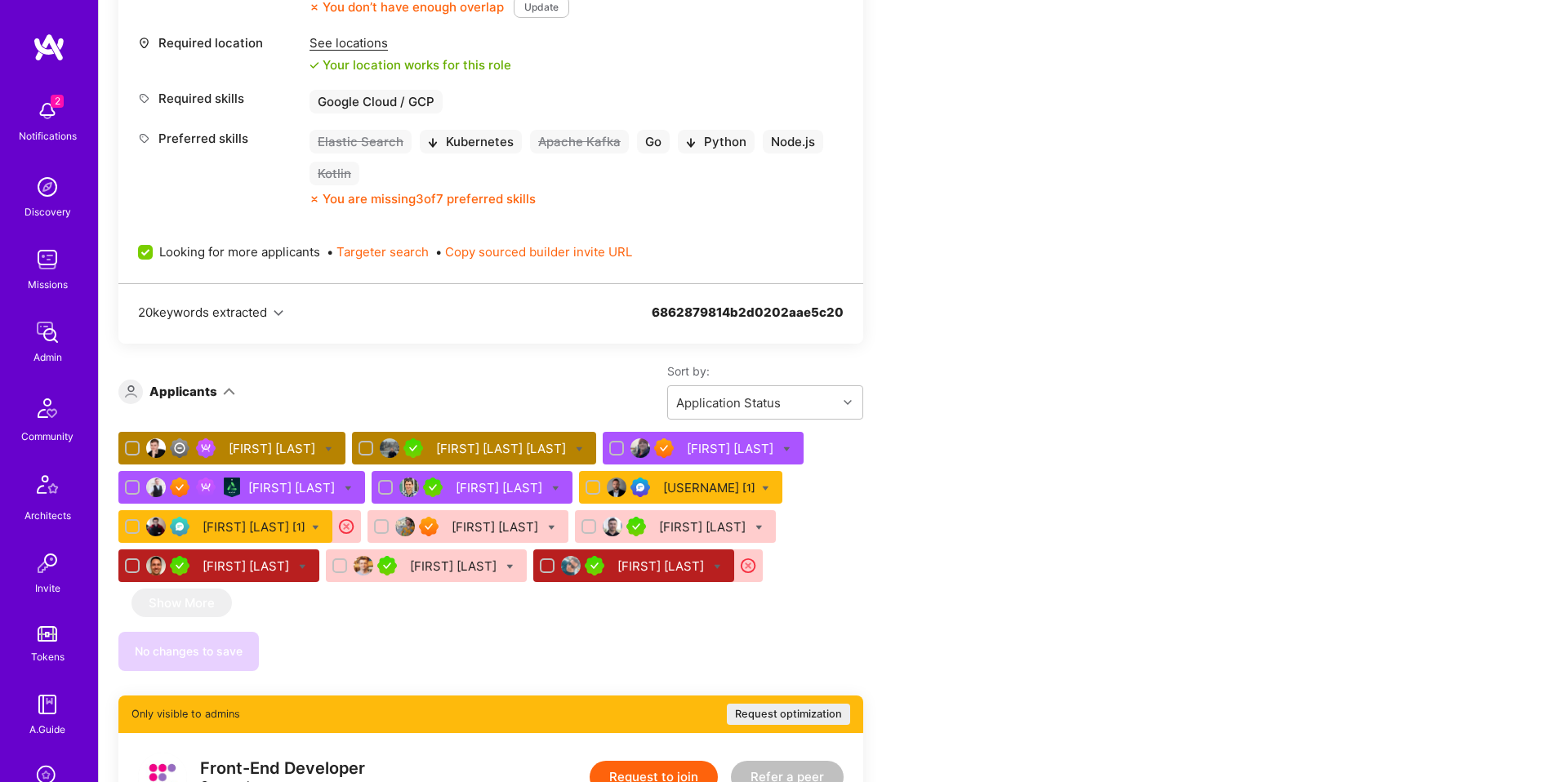 scroll, scrollTop: 871, scrollLeft: 0, axis: vertical 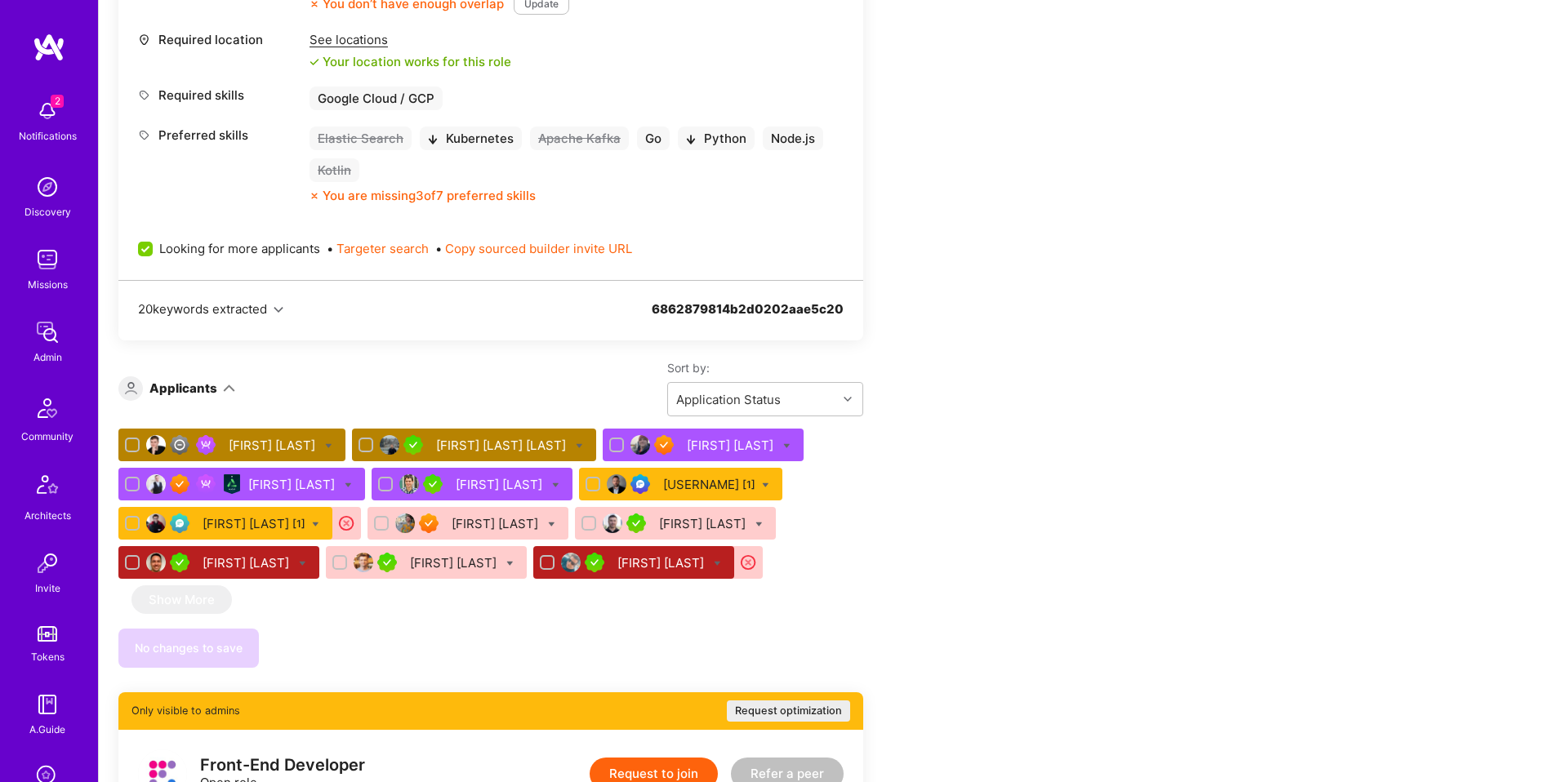 click on "Apply for a Mission Role We’re actively looking for builders. This is the best time to request to join. Back-End Developer Open role Request to join Refer a peer Description Backend expert with strong Go/Node/Kotlin/Python expertise & GCP. Must have: - Hands-on ClickHouse and SQL exeprience - Proven experience building microservices/distributed systems with designed serverless & container-based architectures. - Production monitoring and performance optimization required. Nice to have: BigQuery and Elasticsearch proficiency. Familiarity with Apache, Flink or Spark. Kafka and Kubernetes proficiency is also a plus.  Company’s custom question Please share the most recent project you've built with Clickhouse. Recommended role You seem to be a great fit for this role! Company's preferred monthly rate range:    $ 9,778  — $ 13,852 If your rate is higher, you can still request to join — but your chances of getting on the mission may be lower. Minimum availability 40  hours You're available 40 hours per week" at bounding box center [608, 1199] 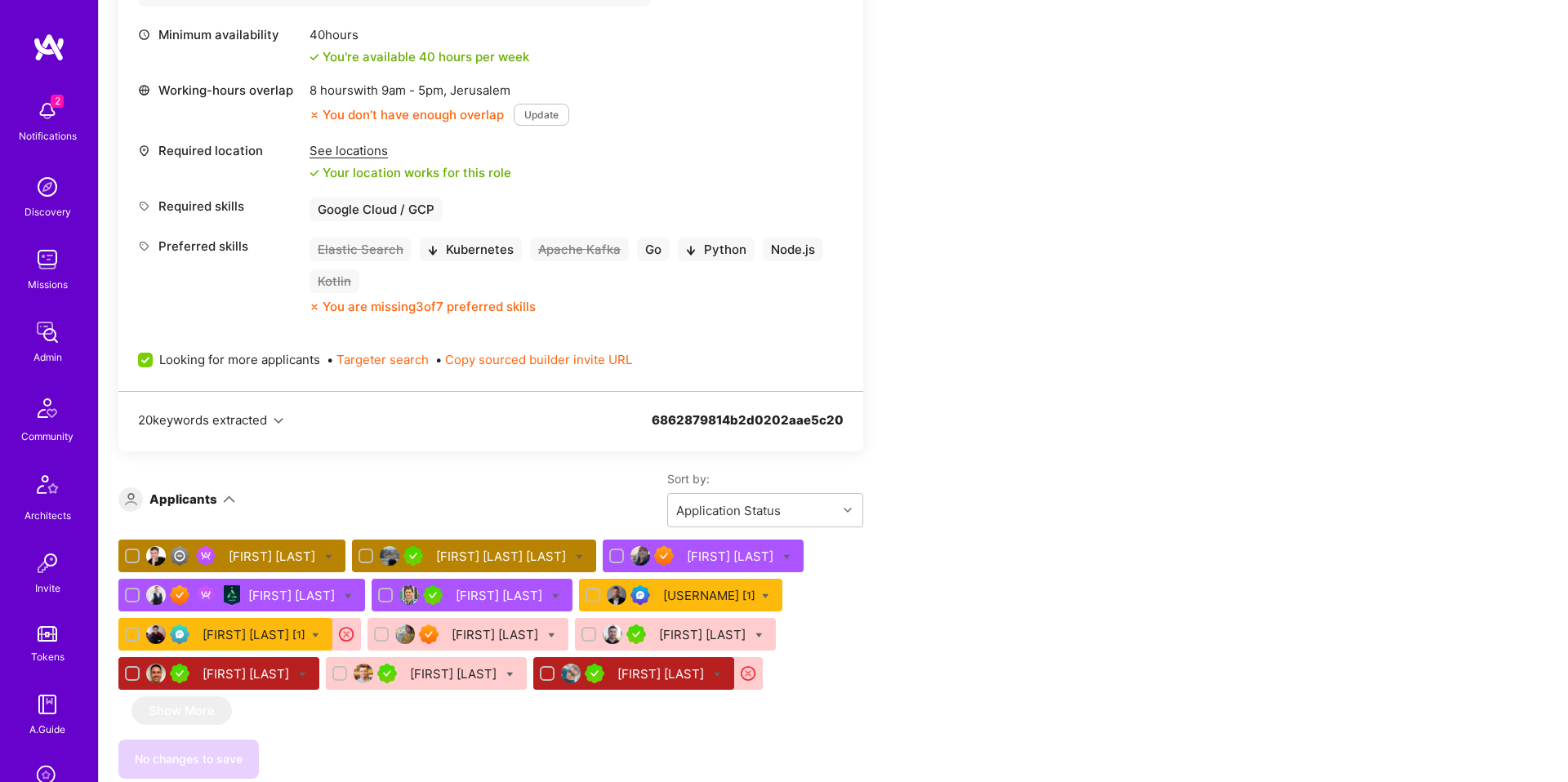 scroll, scrollTop: 784, scrollLeft: 0, axis: vertical 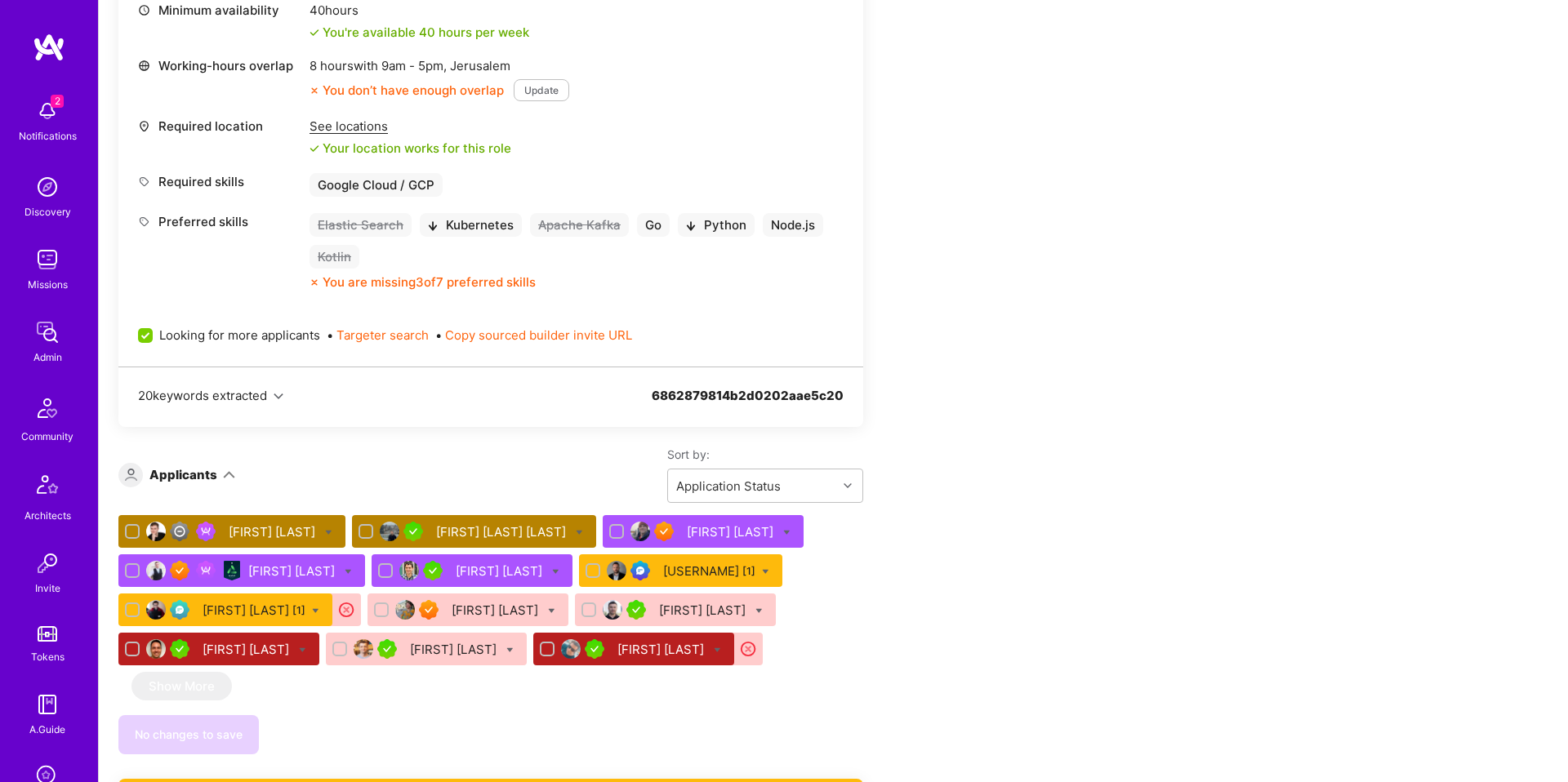 click on "Kejvi Doko [1]" at bounding box center (709, 571) 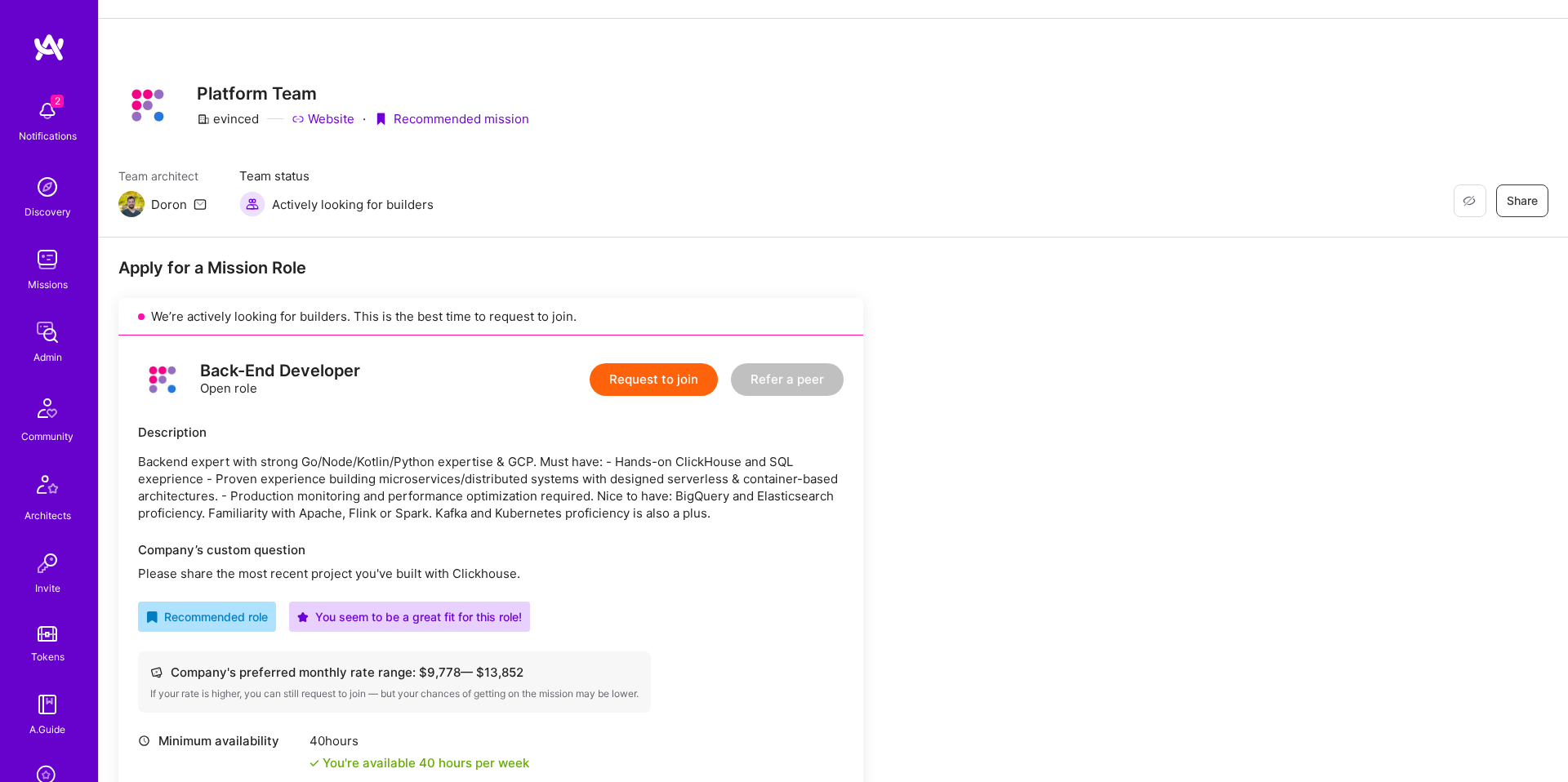 scroll, scrollTop: 69, scrollLeft: 0, axis: vertical 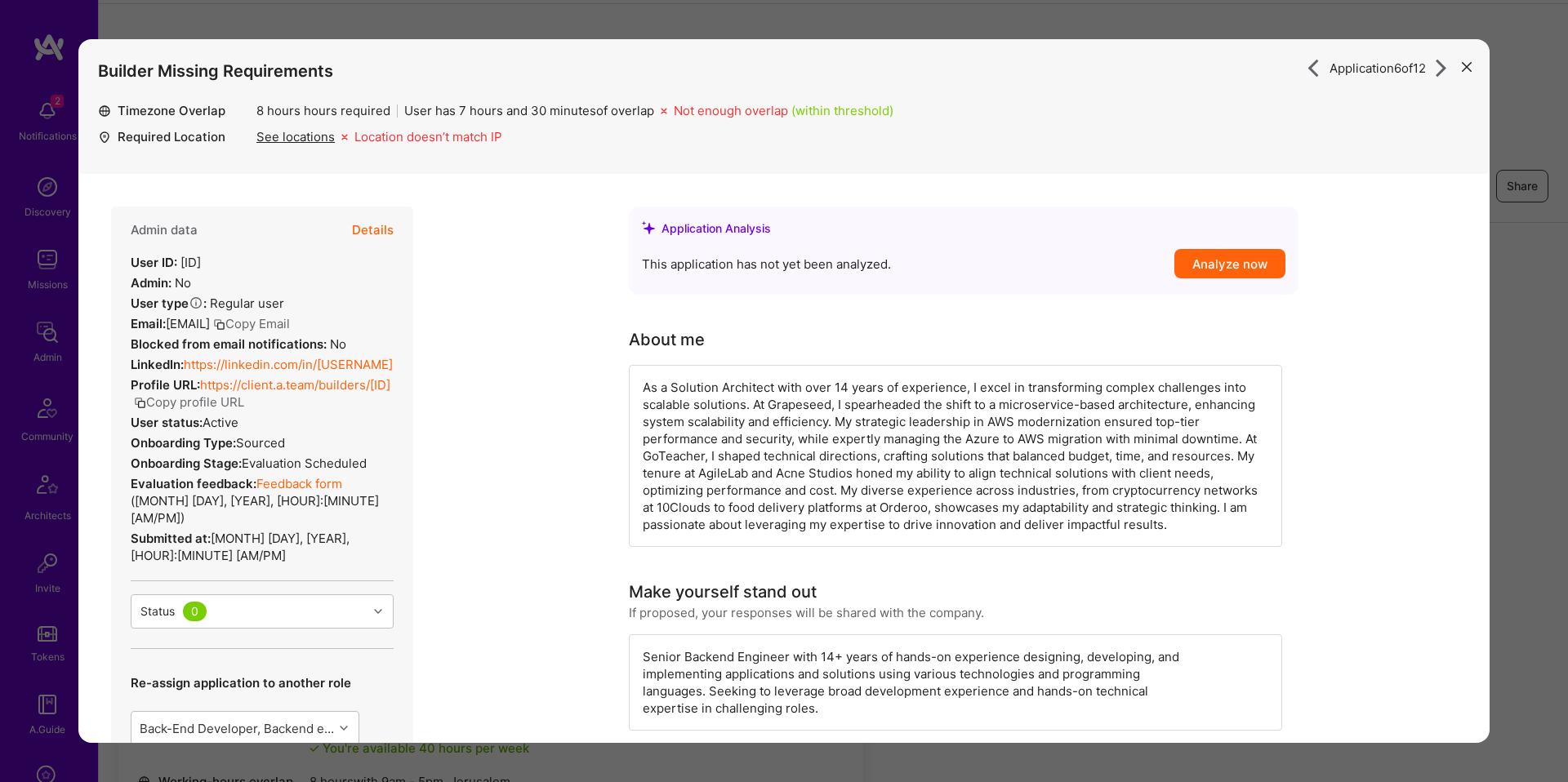 click on "Feedback form" at bounding box center (299, 483) 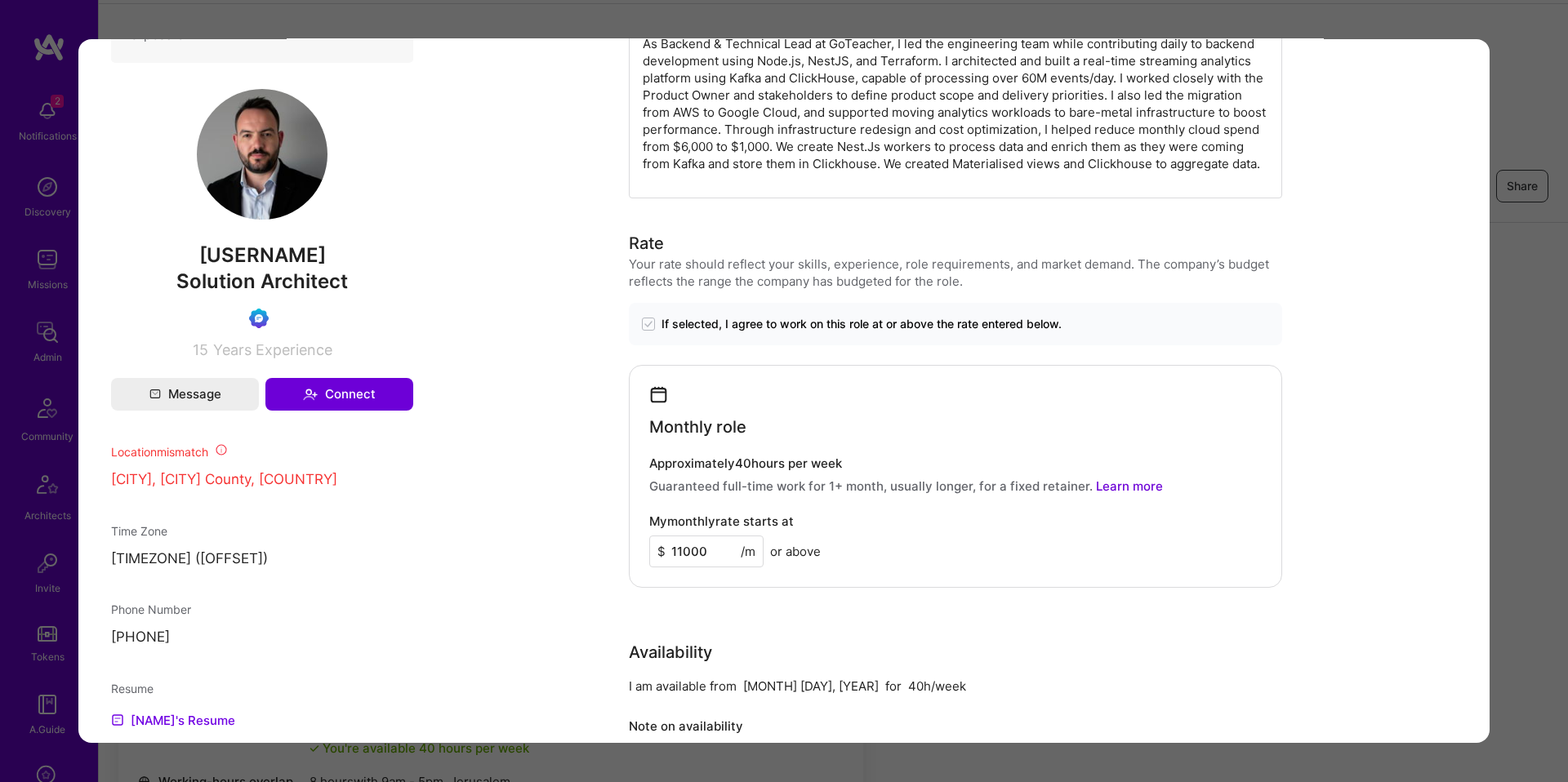 scroll, scrollTop: 828, scrollLeft: 0, axis: vertical 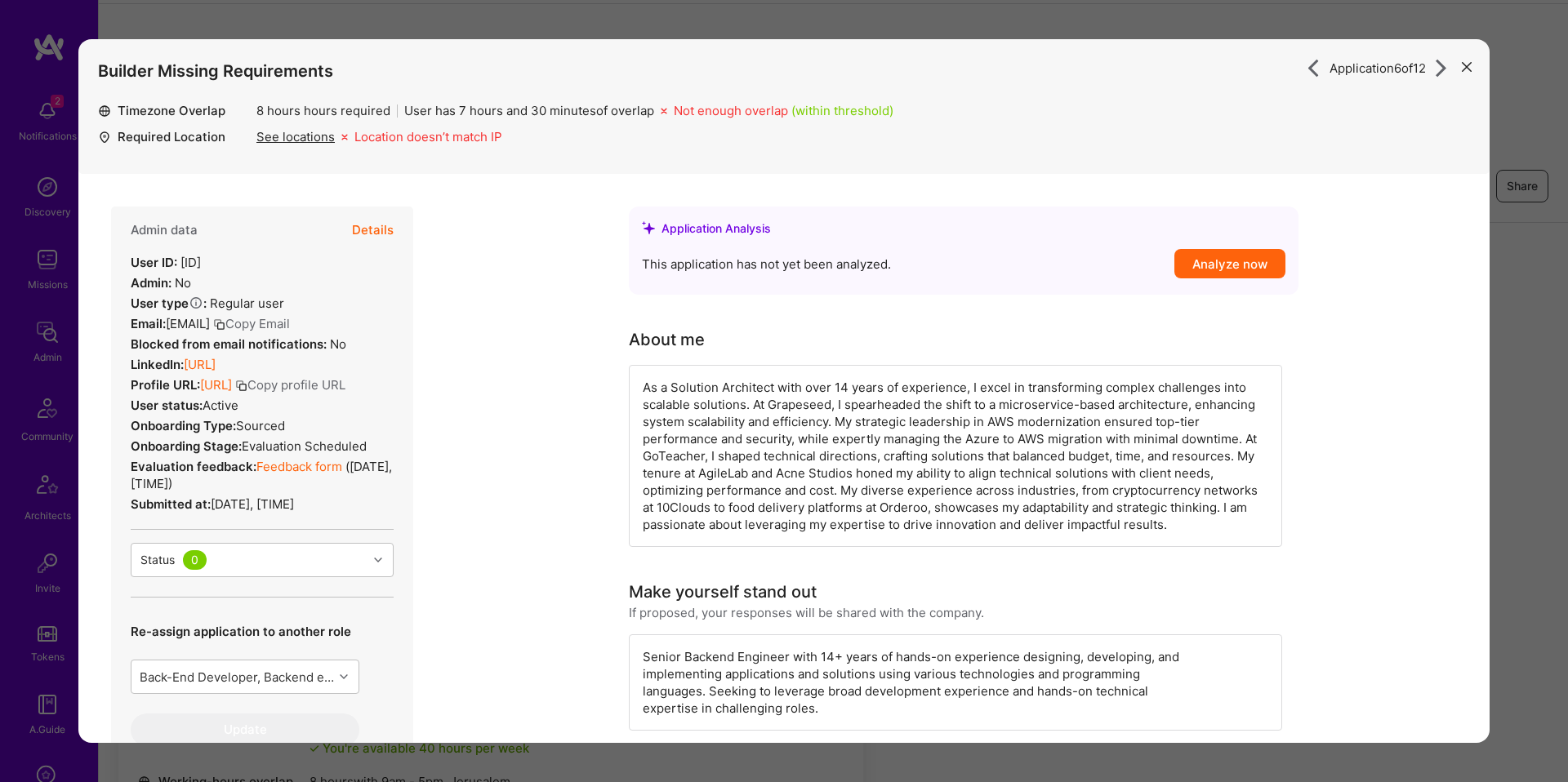 click on "Details" at bounding box center (372, 230) 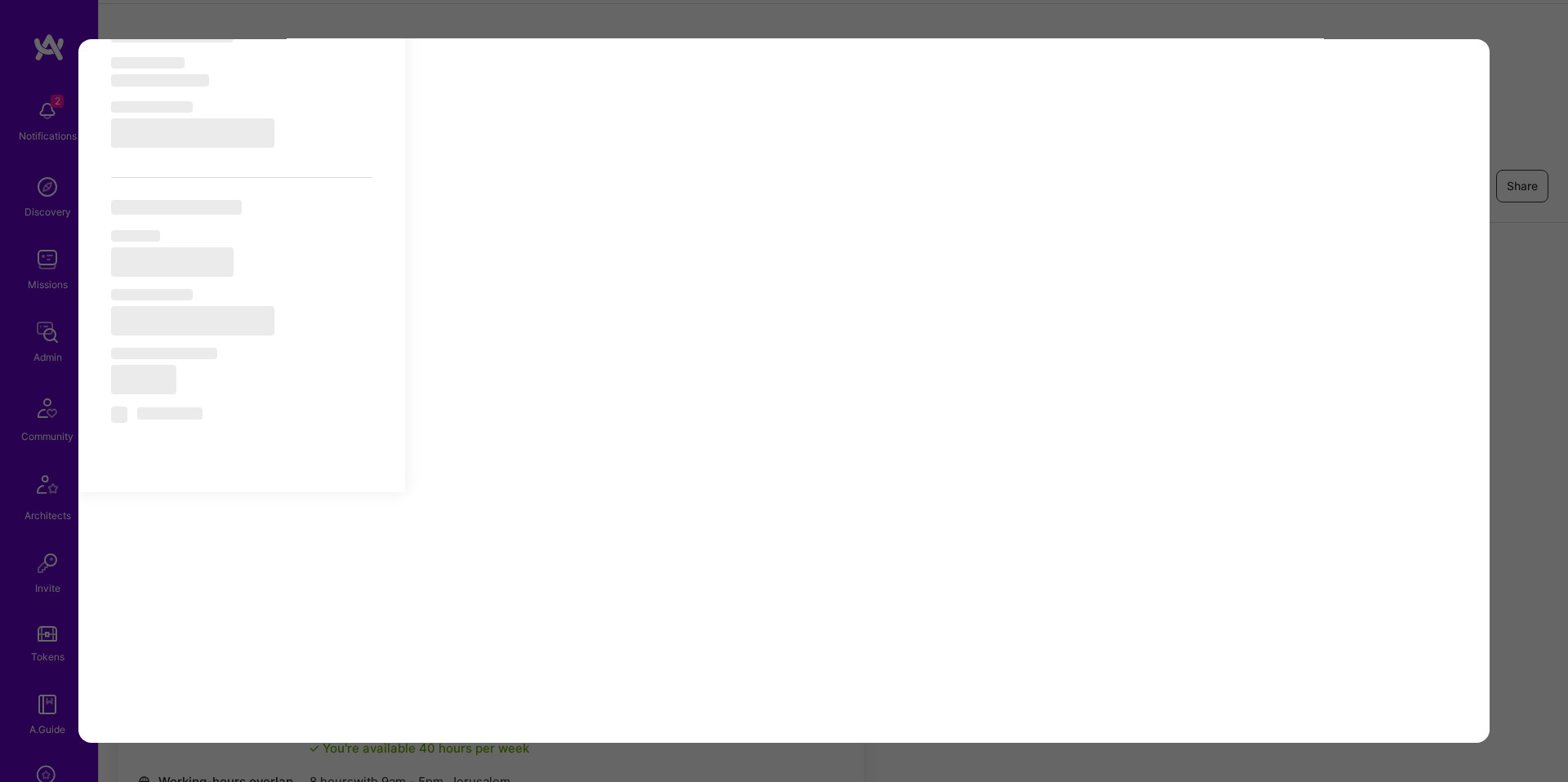 scroll, scrollTop: 0, scrollLeft: 0, axis: both 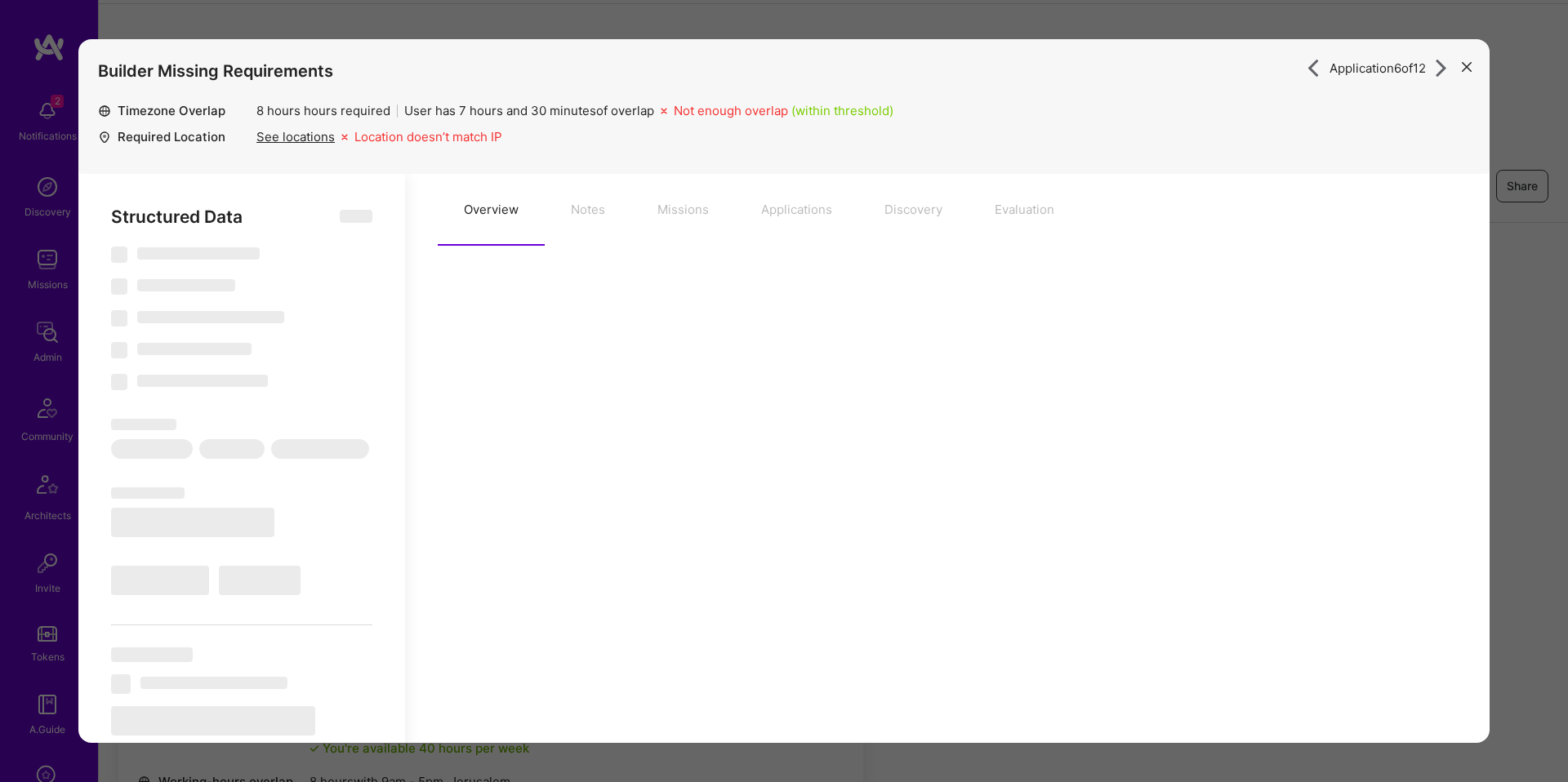 click on "Overview Notes Missions Applications Discovery Evaluation" at bounding box center (947, 210) 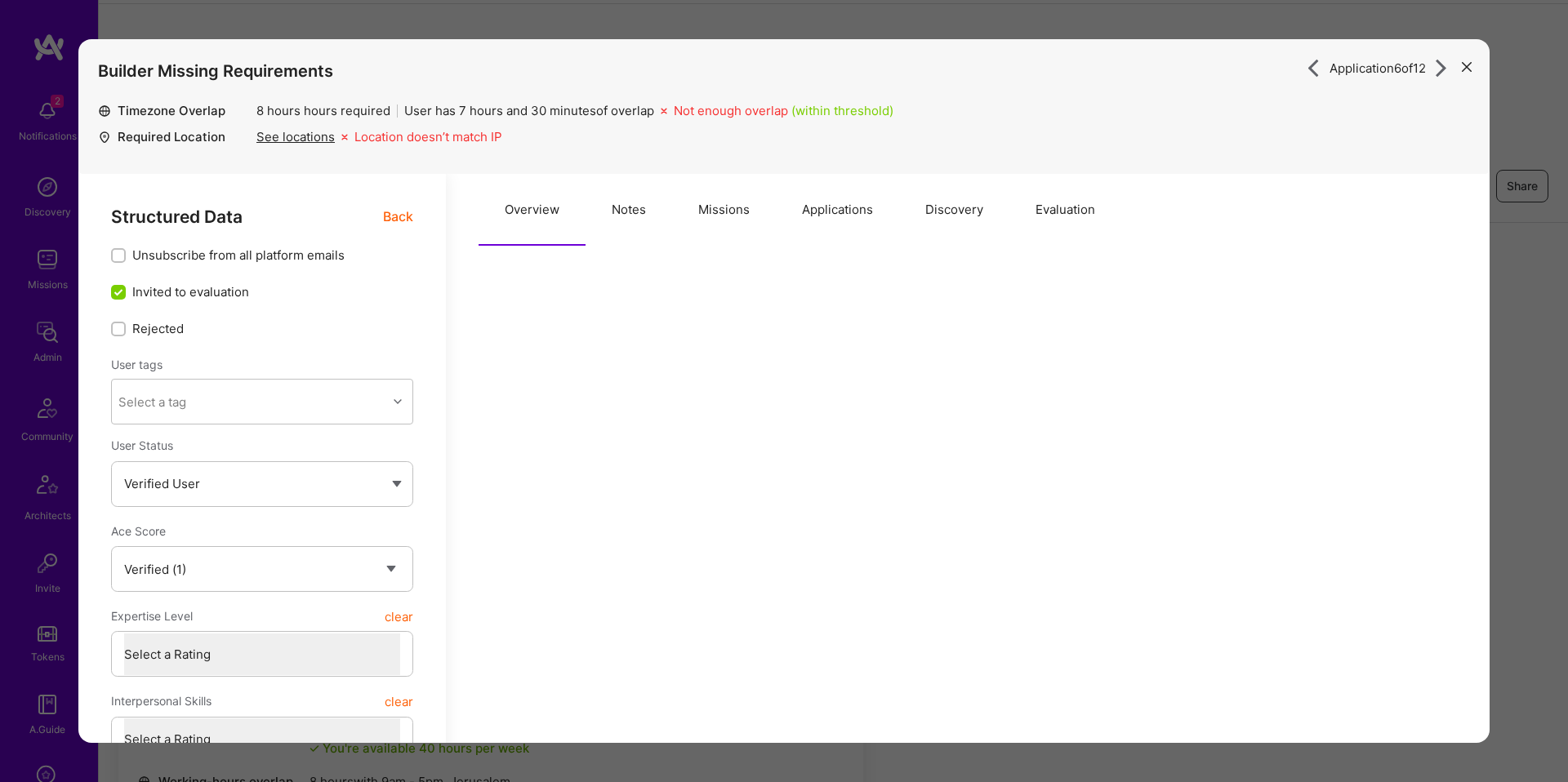 click on "Evaluation" at bounding box center (1065, 210) 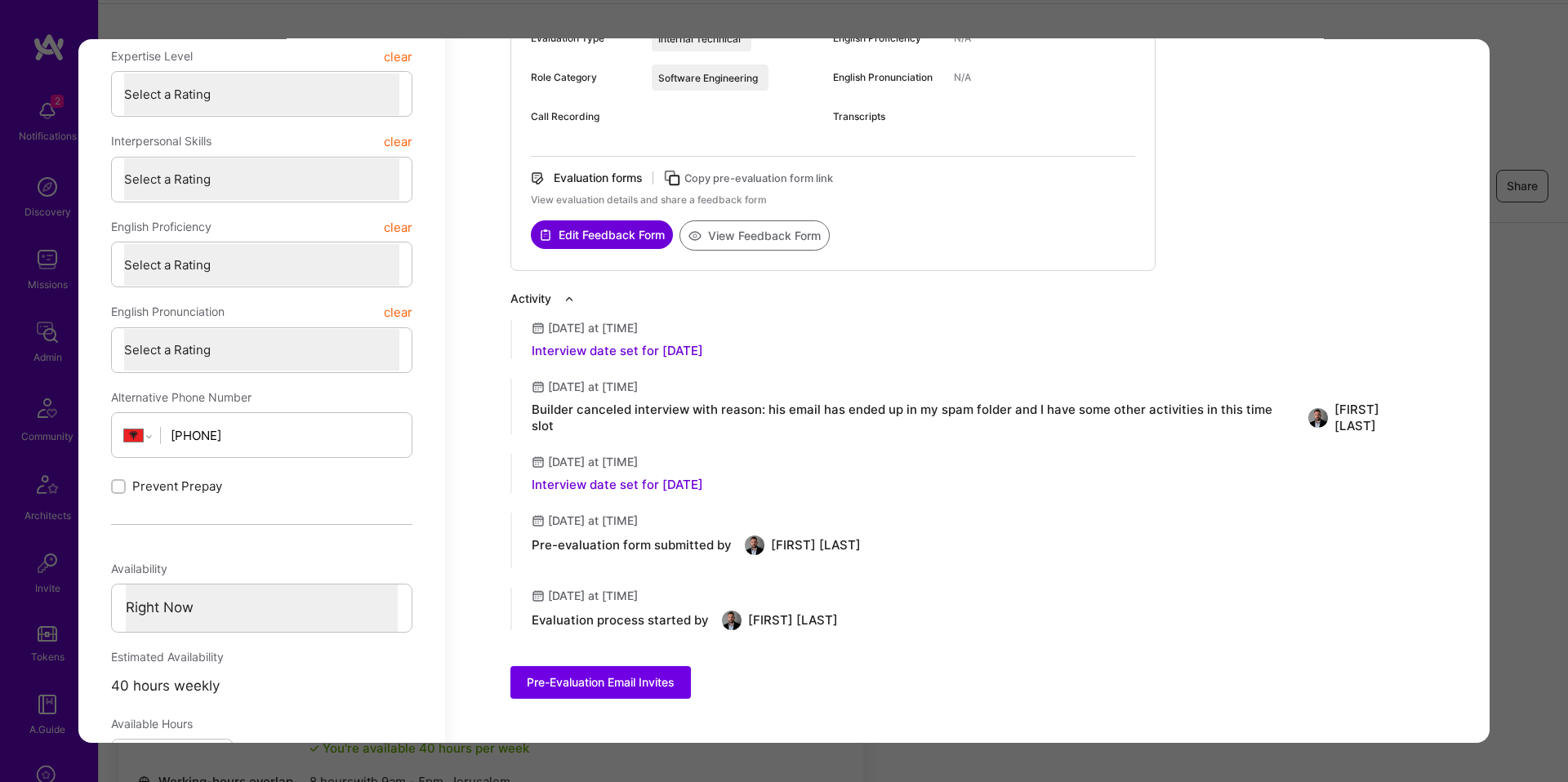 scroll, scrollTop: 563, scrollLeft: 0, axis: vertical 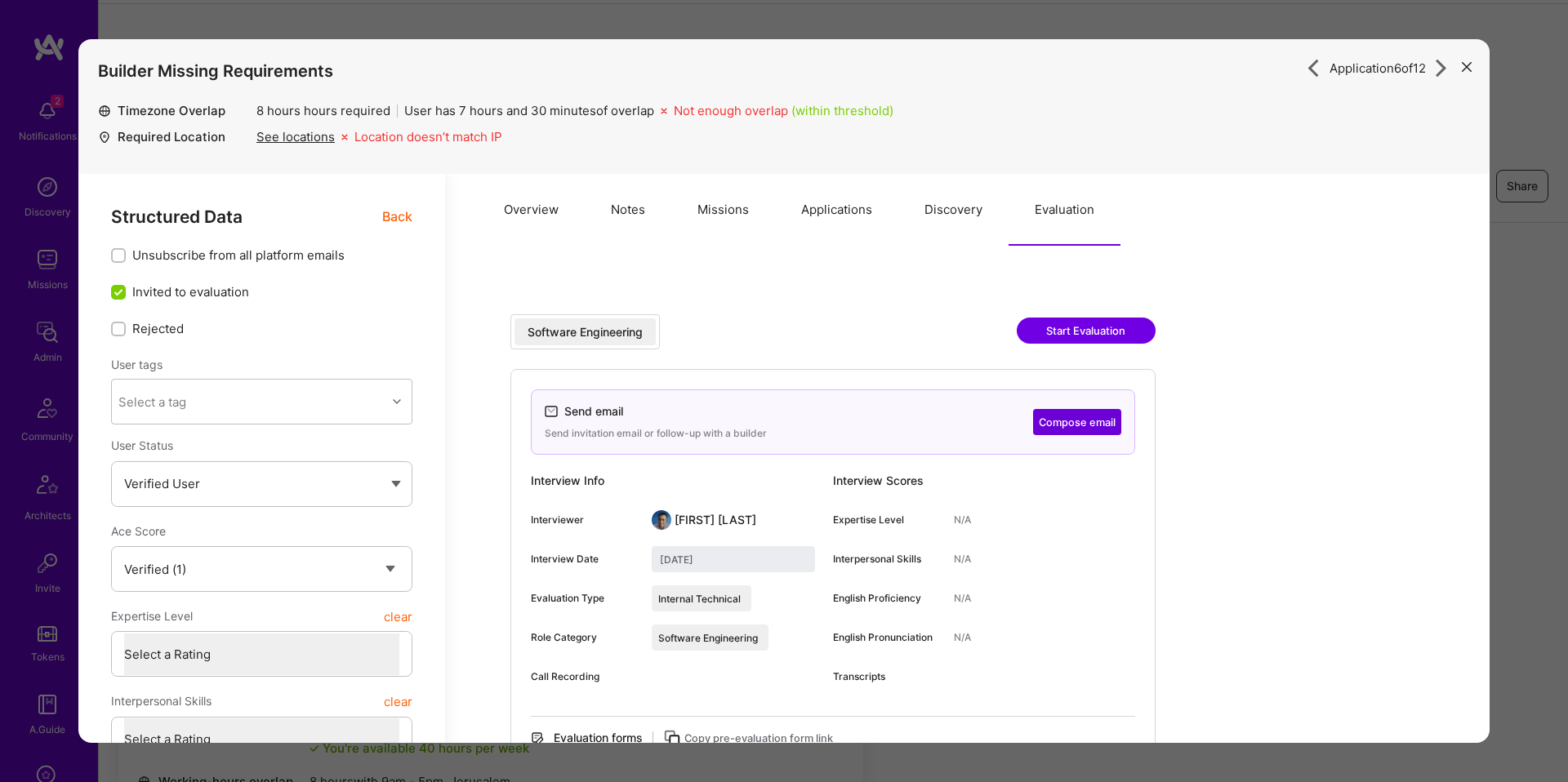 click on "Back" at bounding box center (397, 216) 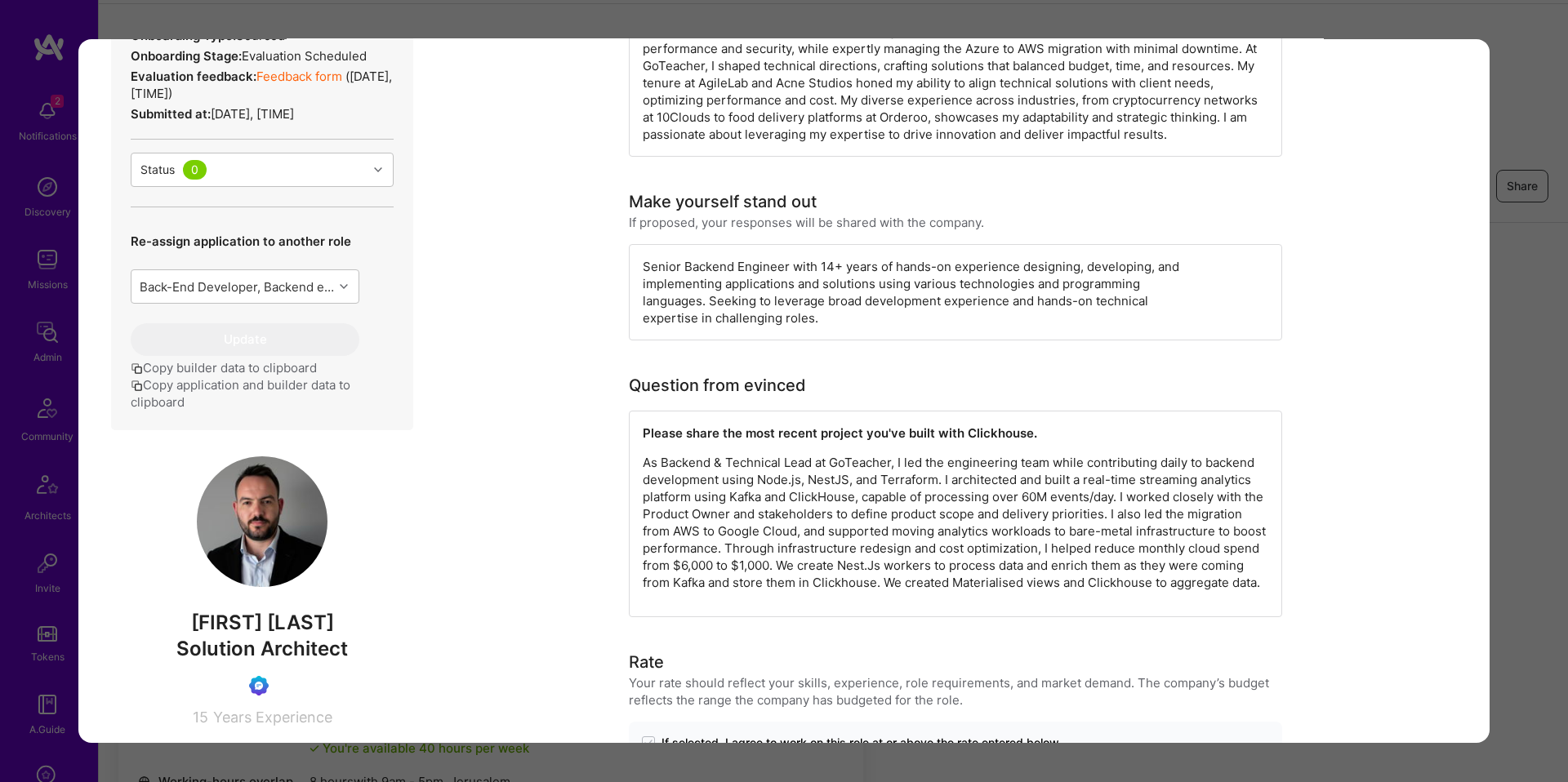 scroll, scrollTop: 411, scrollLeft: 0, axis: vertical 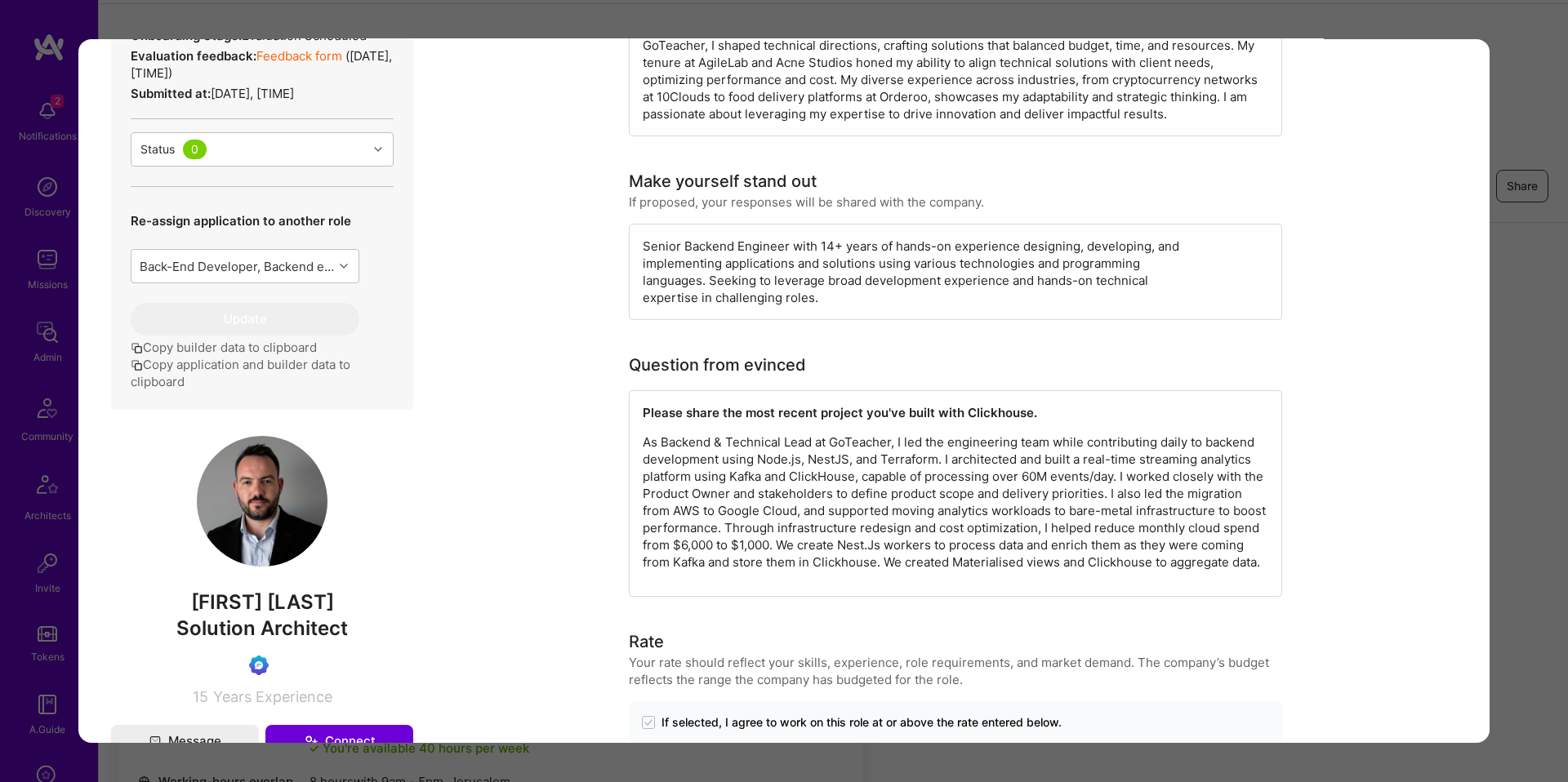 click on "Application  6  of  12 Builder Missing Requirements Timezone Overlap 8 hours   hours required  User has   7 hours and 30 minutes  of overlap Not enough overlap  (within threshold) Required Location See locations Location doesn’t match IP Admin data Details User ID:   [ID]  Admin:   No User type  Regular user or Company user  :   Regular user Email:  [EMAIL]  Copy Email Blocked from email notifications:   No LinkedIn:  [URL]  Copy profile URL User status:  Active Onboarding Type:  sourced Onboarding Stage:  Evaluation Scheduled Evaluation feedback:  Feedback form   ( [DATE], [TIME] ) Submitted at:  [DATE], [TIME] Status 0 Re-assign application to another role Update  Copy builder data to clipboard  Copy application and builder data to clipboard [FIRST] [LAST] Solution Architect 15 Years Experience Message Connect Location  mismatch
Time Zone ) Resume 91%" at bounding box center (784, 391) 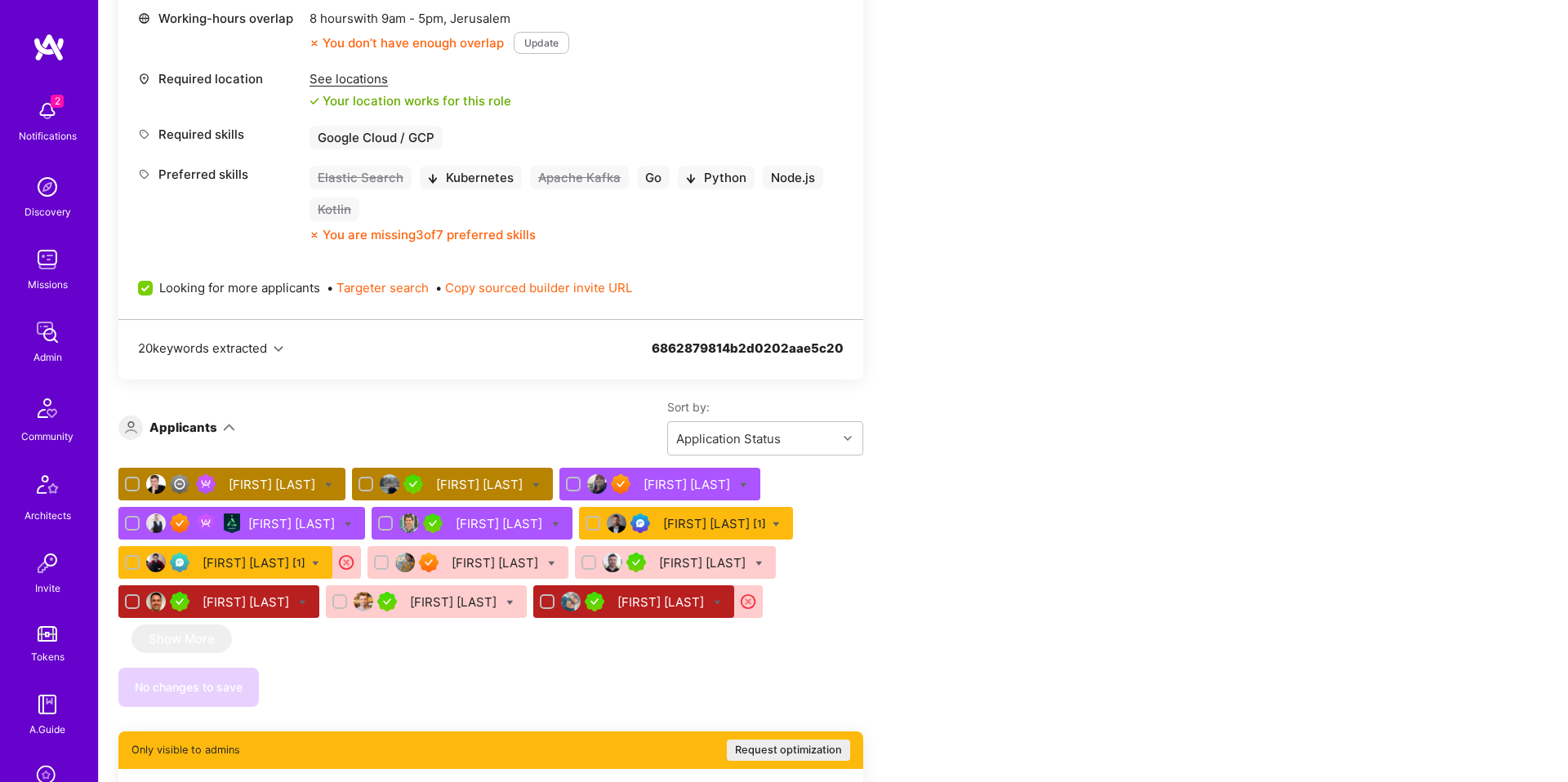 scroll, scrollTop: 806, scrollLeft: 0, axis: vertical 